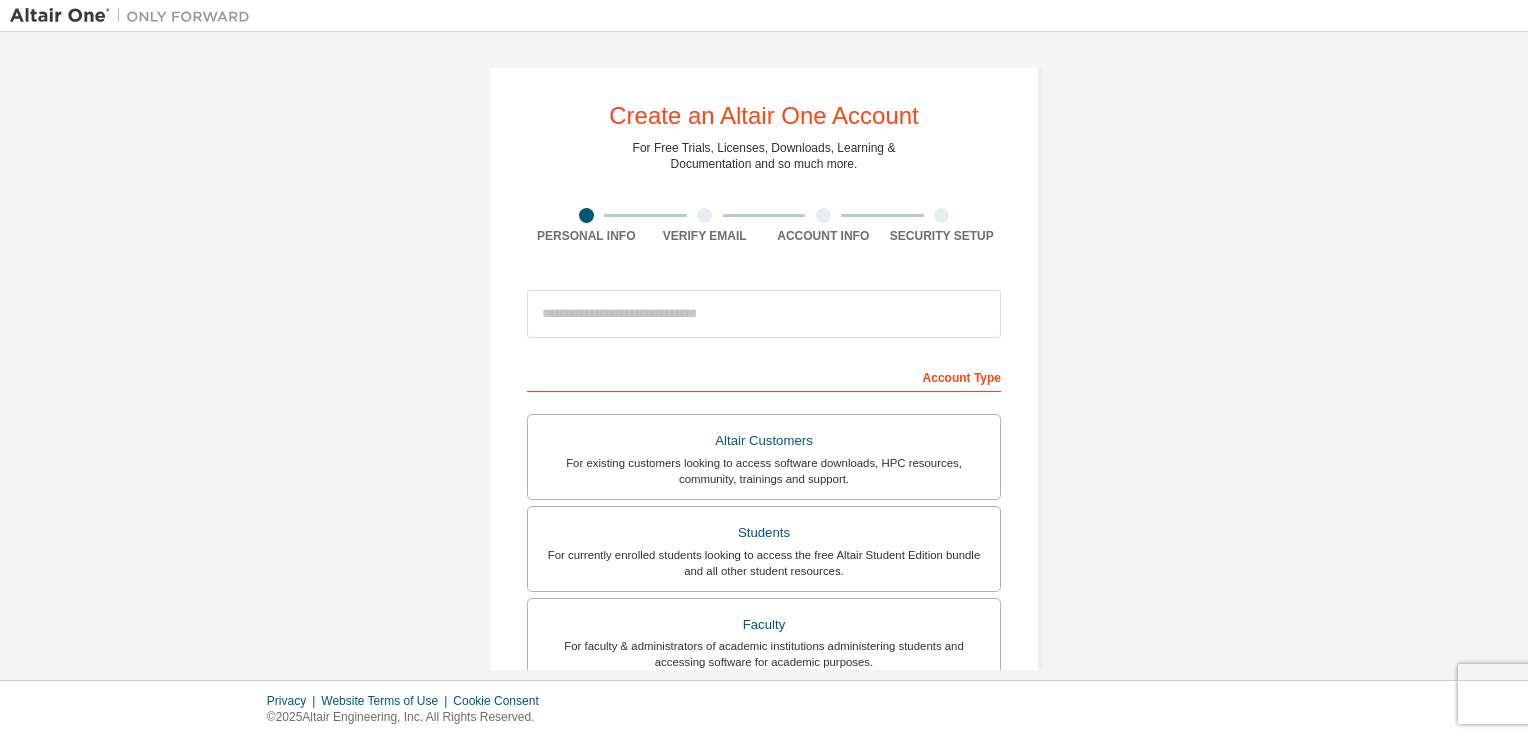 scroll, scrollTop: 0, scrollLeft: 0, axis: both 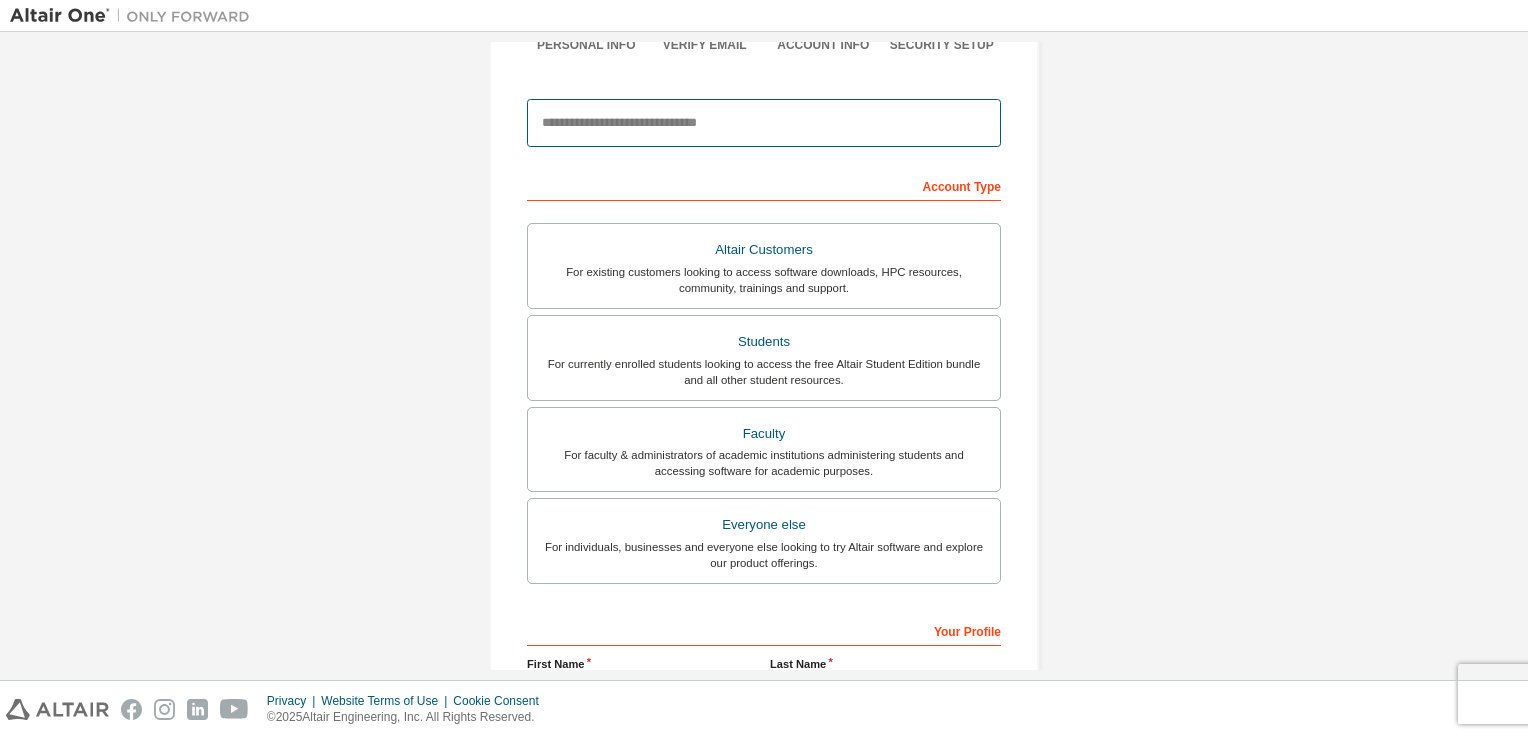 click at bounding box center (764, 123) 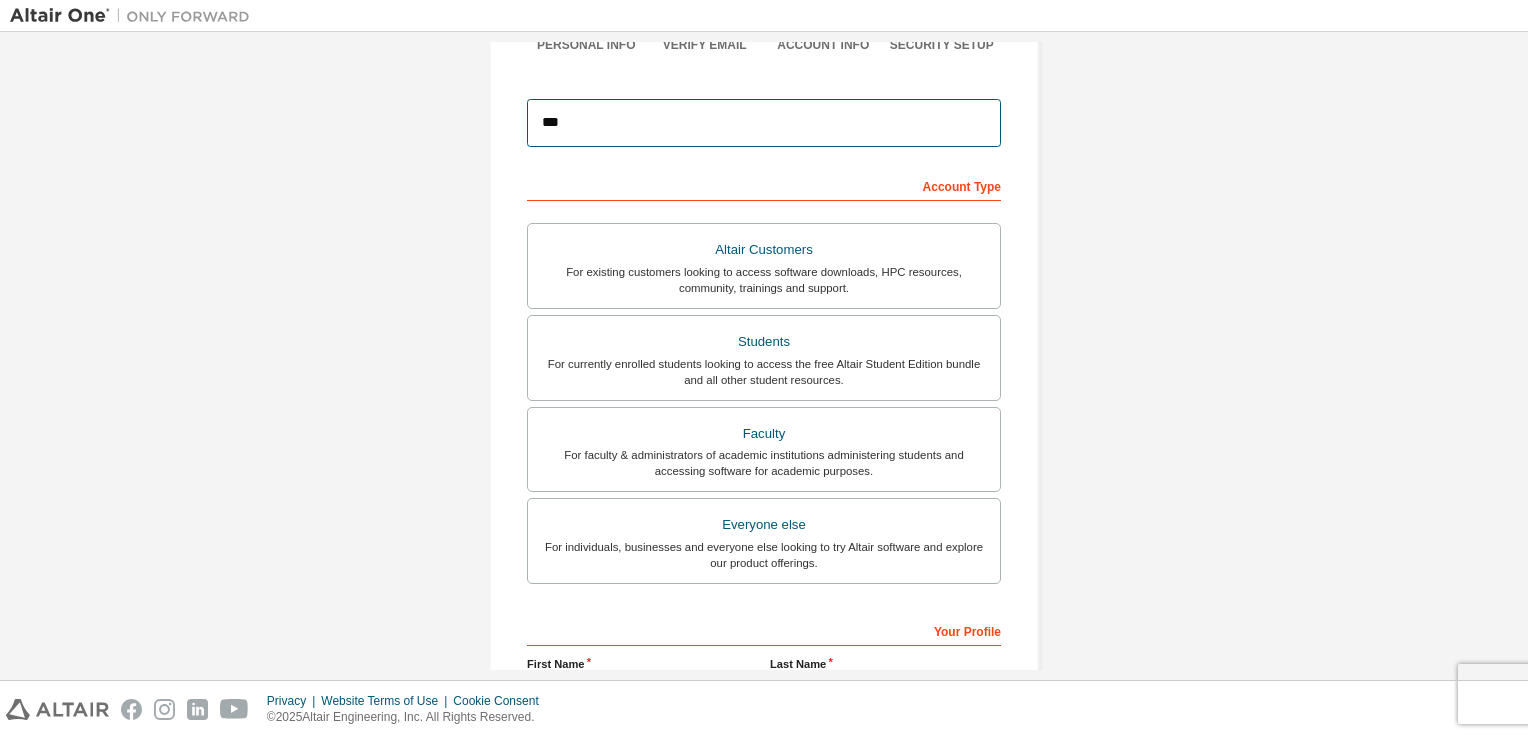type on "**********" 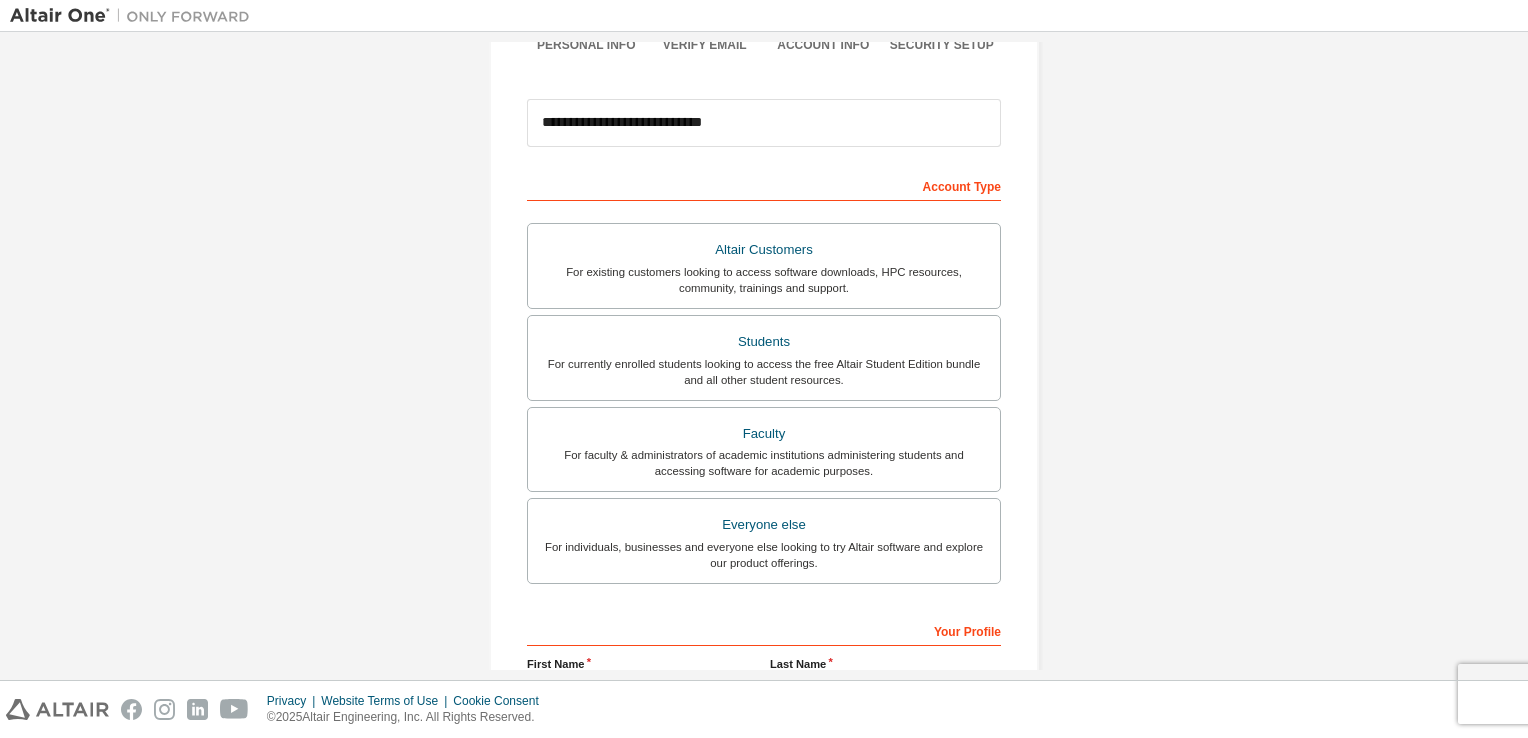 type on "******" 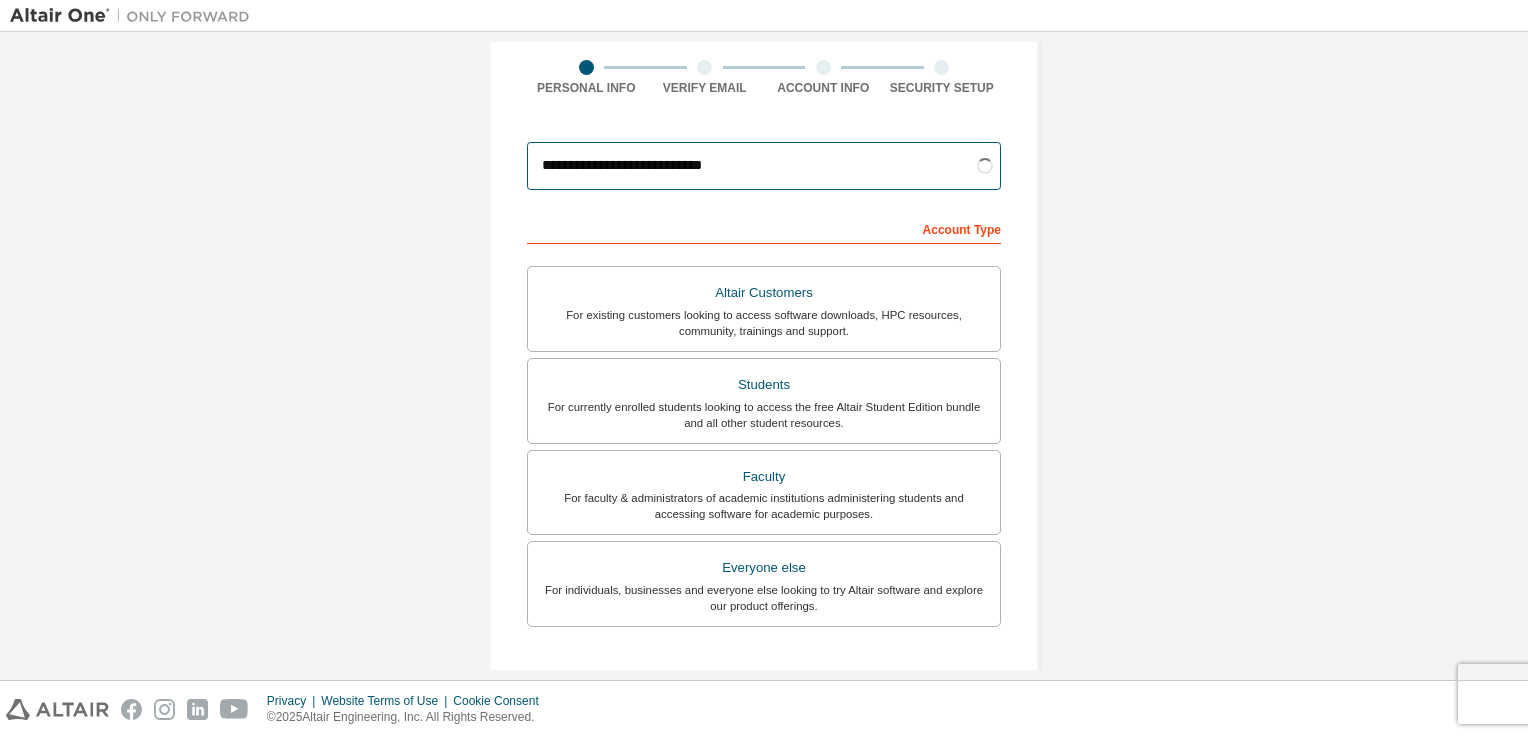 scroll, scrollTop: 145, scrollLeft: 0, axis: vertical 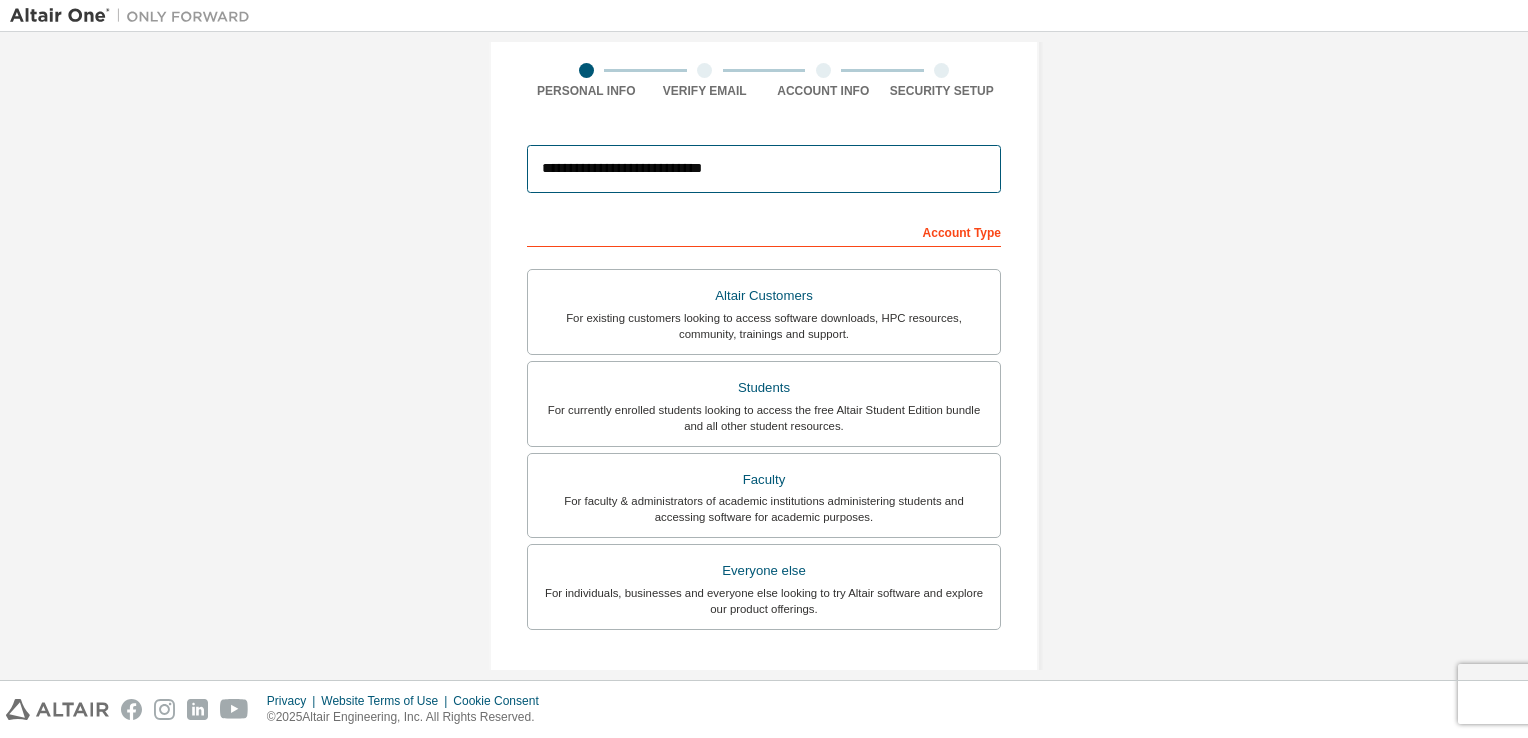 click on "**********" at bounding box center [764, 169] 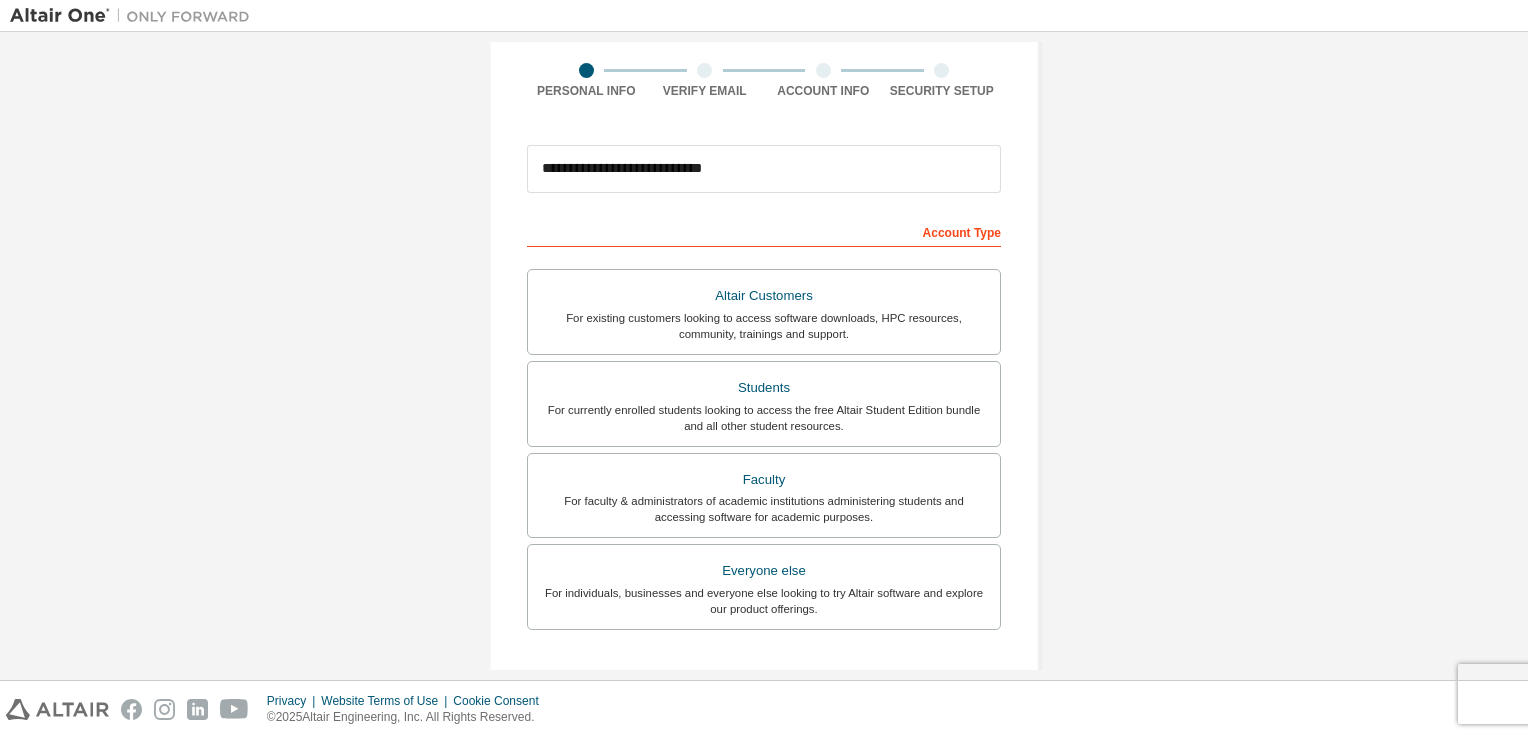 click on "**********" at bounding box center (764, 426) 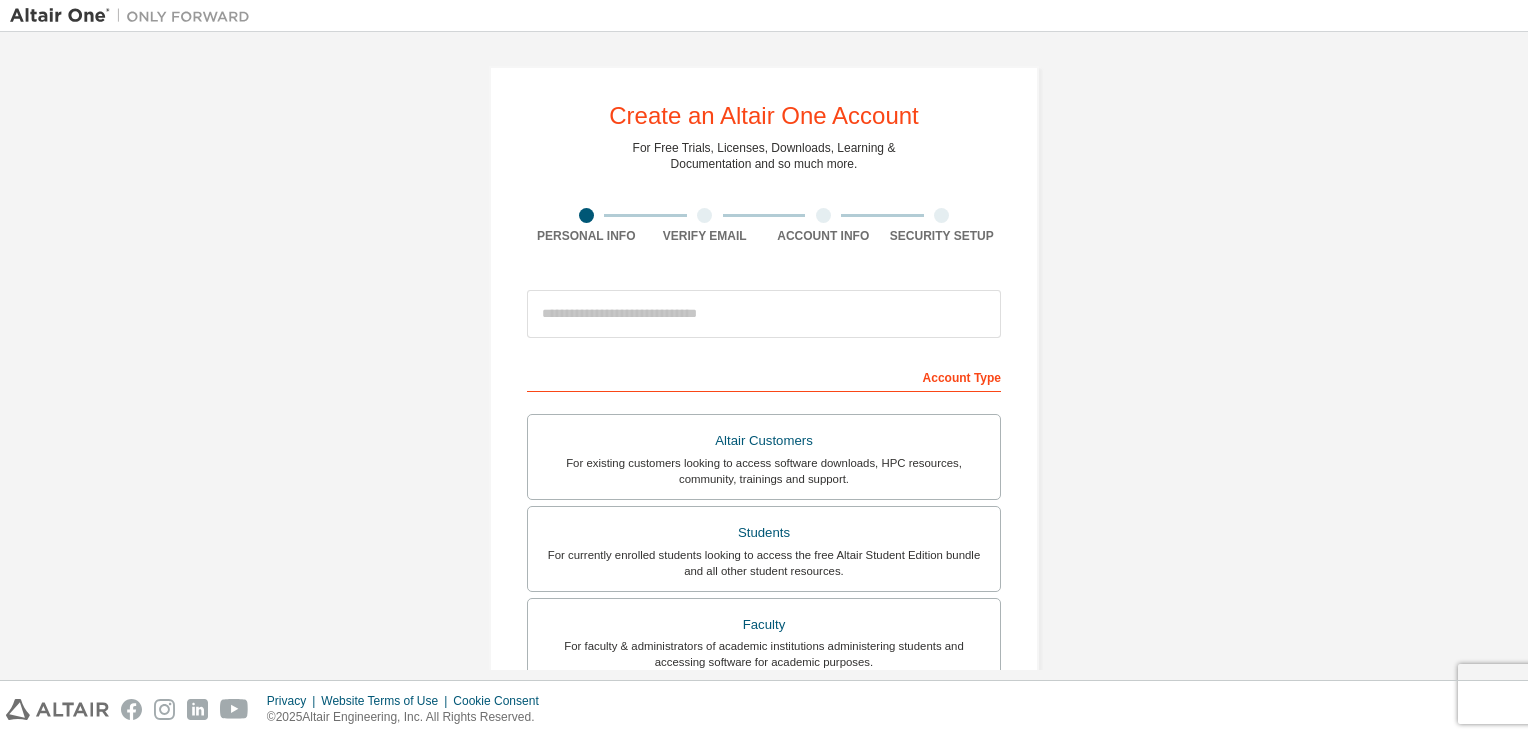 scroll, scrollTop: 0, scrollLeft: 0, axis: both 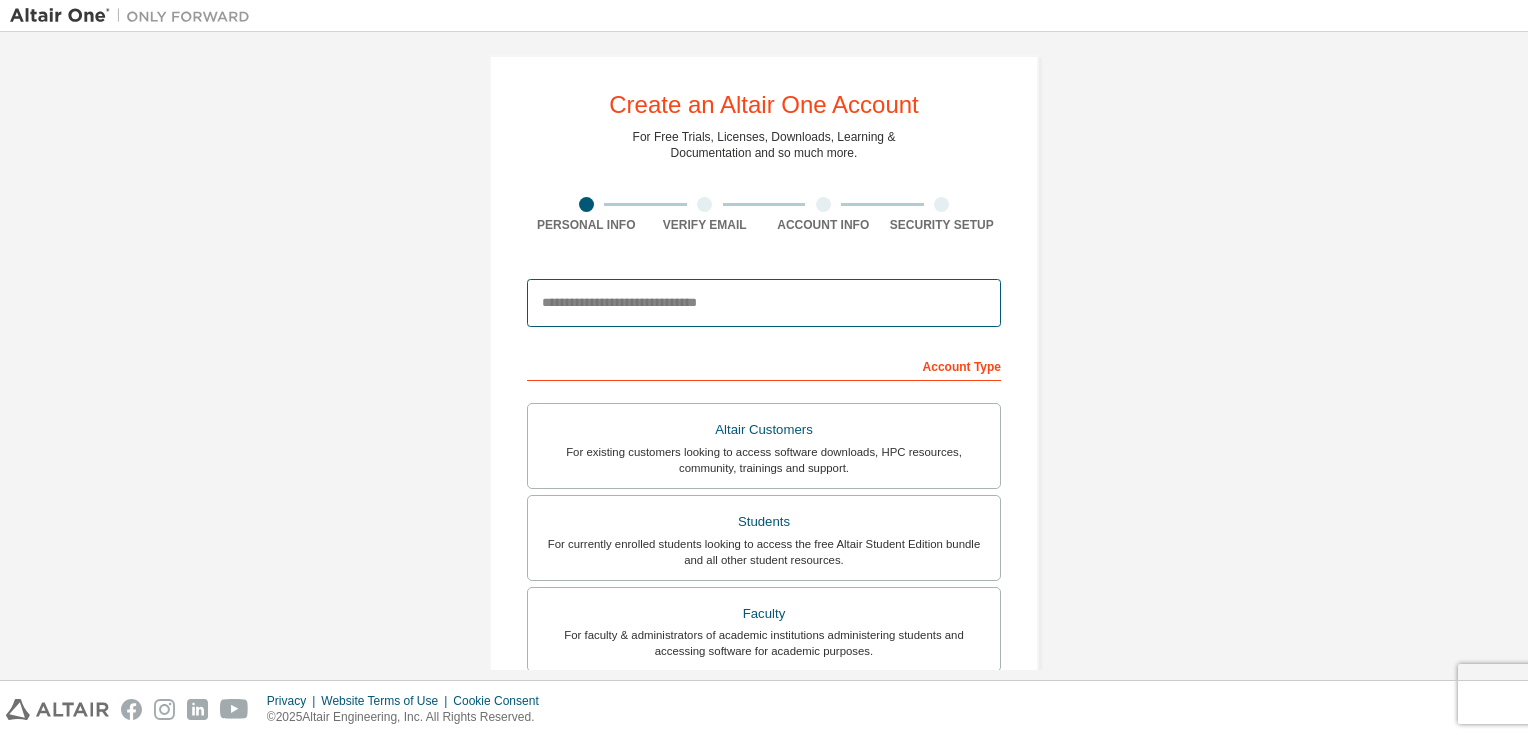 click at bounding box center (764, 303) 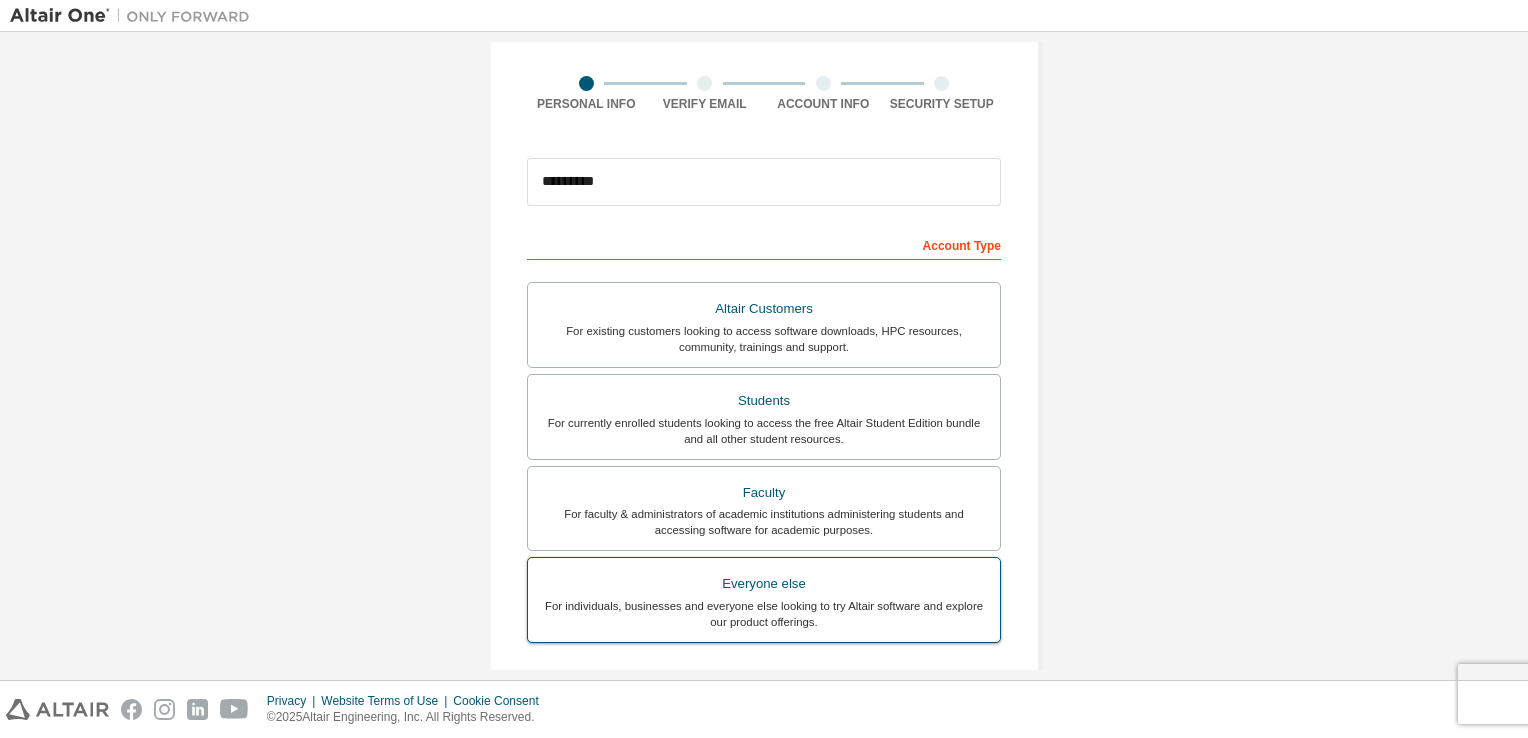 scroll, scrollTop: 124, scrollLeft: 0, axis: vertical 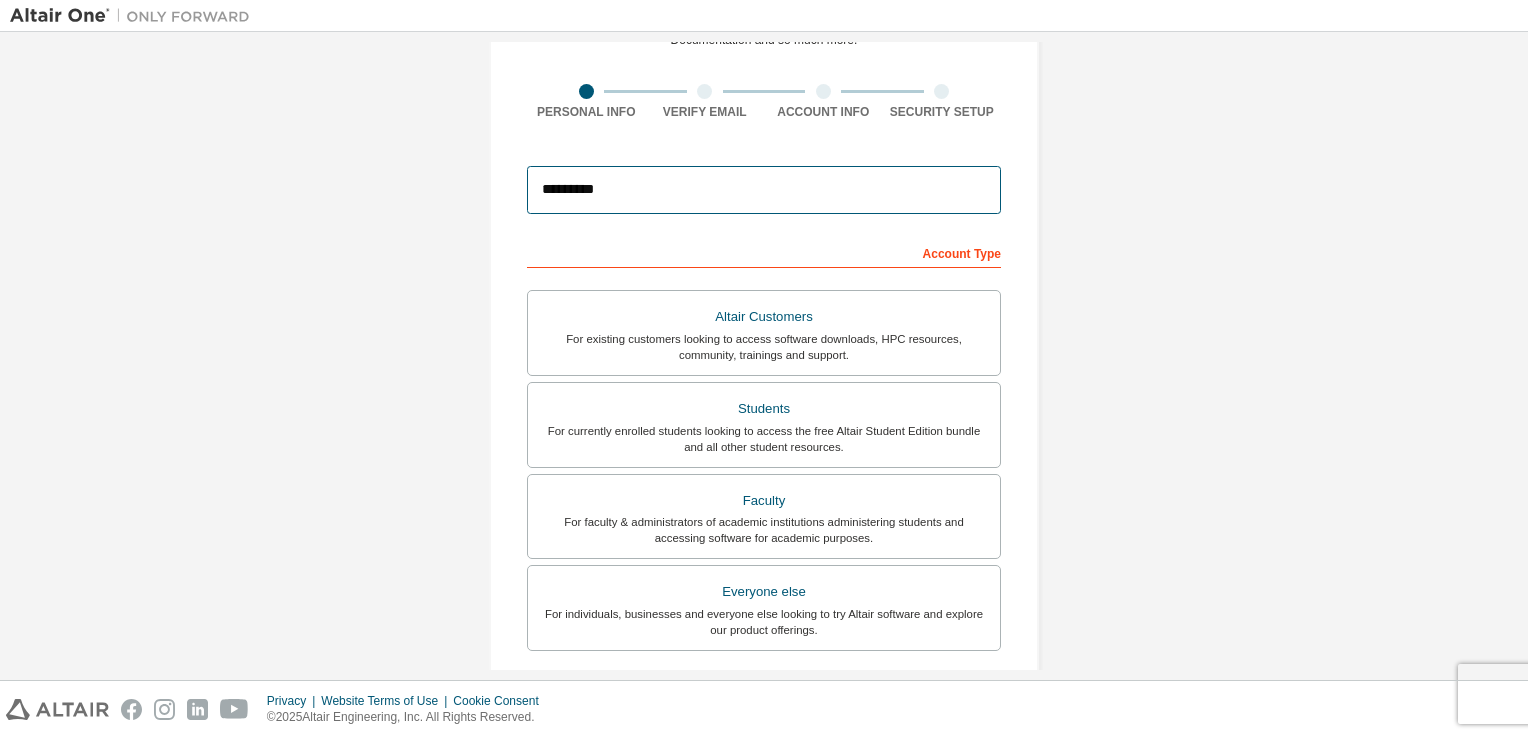 click on "*********" at bounding box center [764, 190] 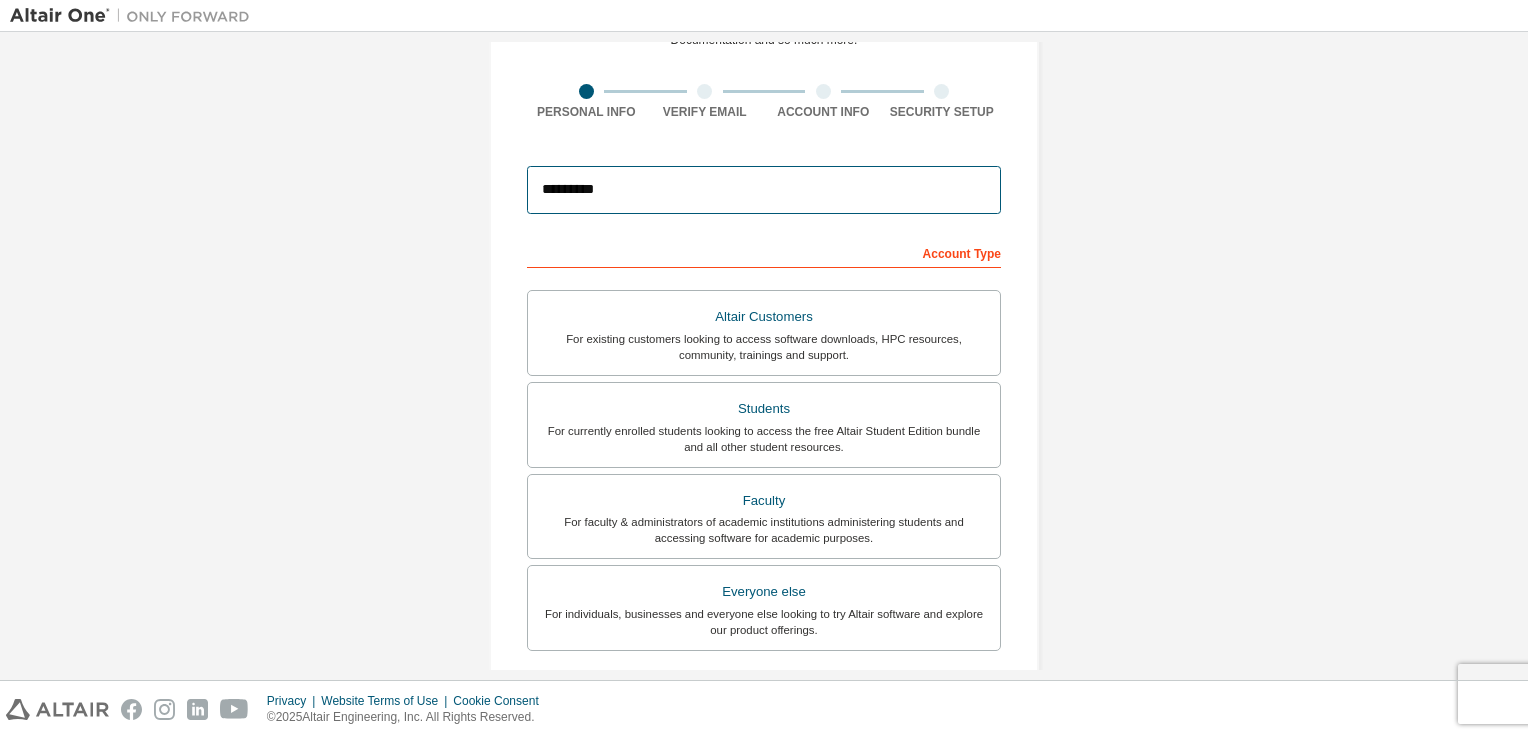 click on "*********" at bounding box center (764, 190) 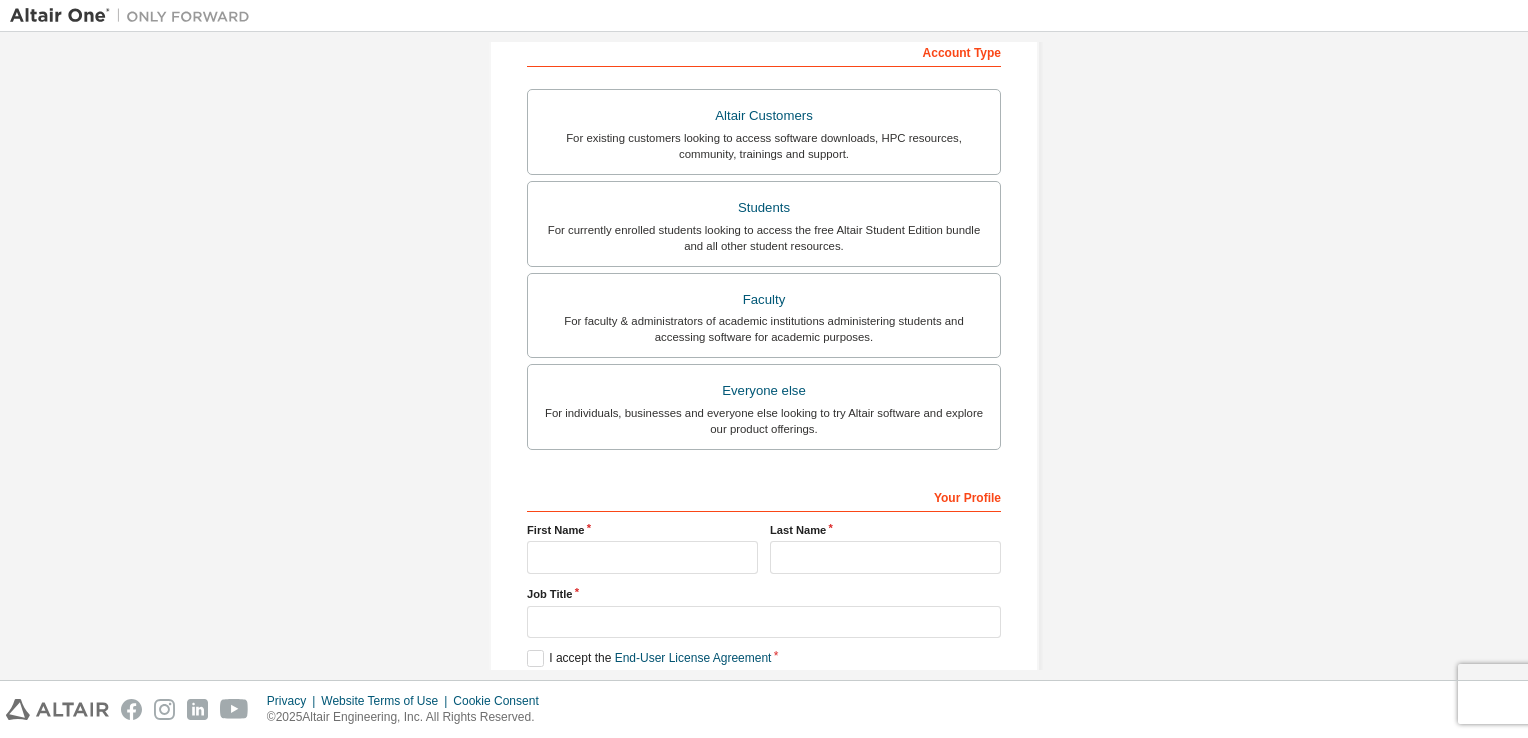 scroll, scrollTop: 328, scrollLeft: 0, axis: vertical 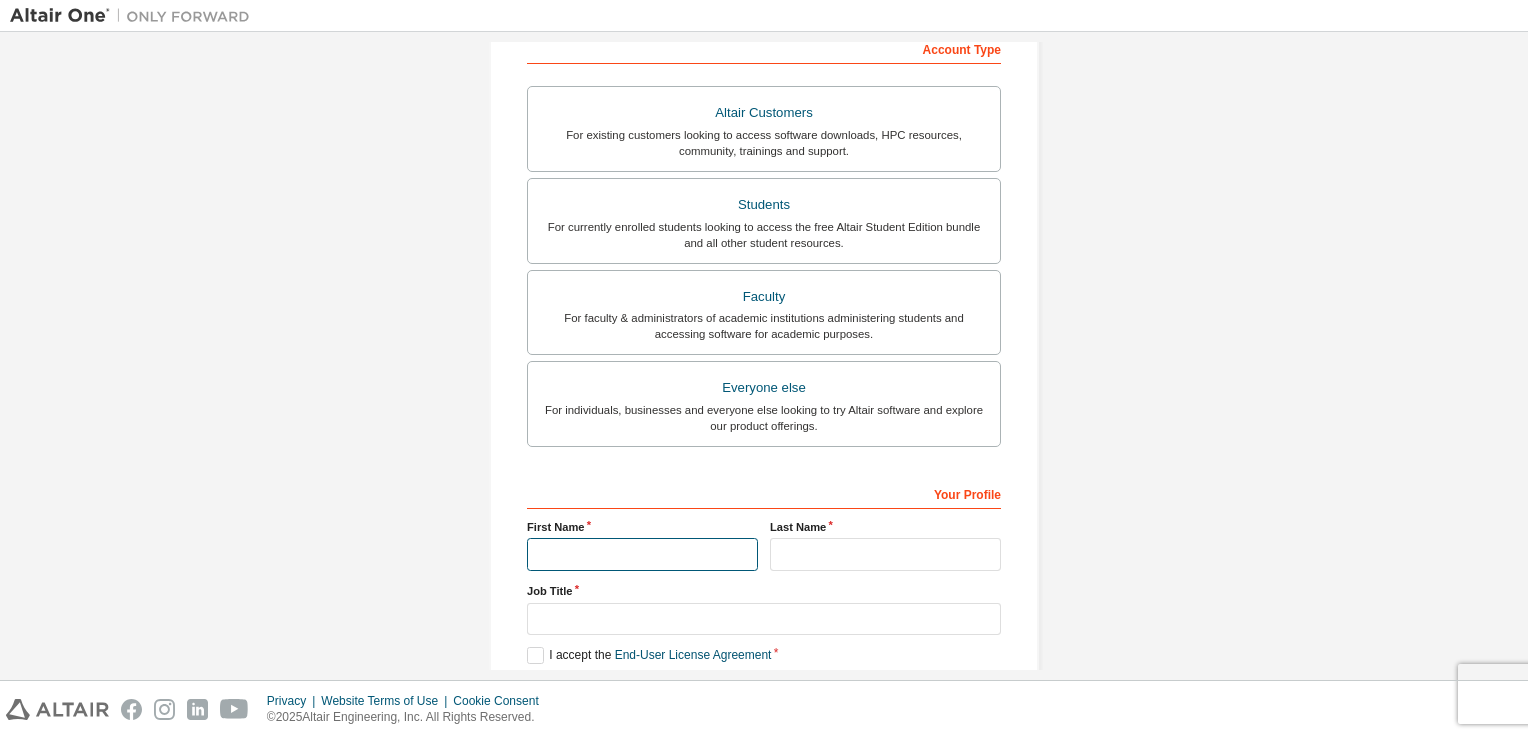 click at bounding box center [642, 554] 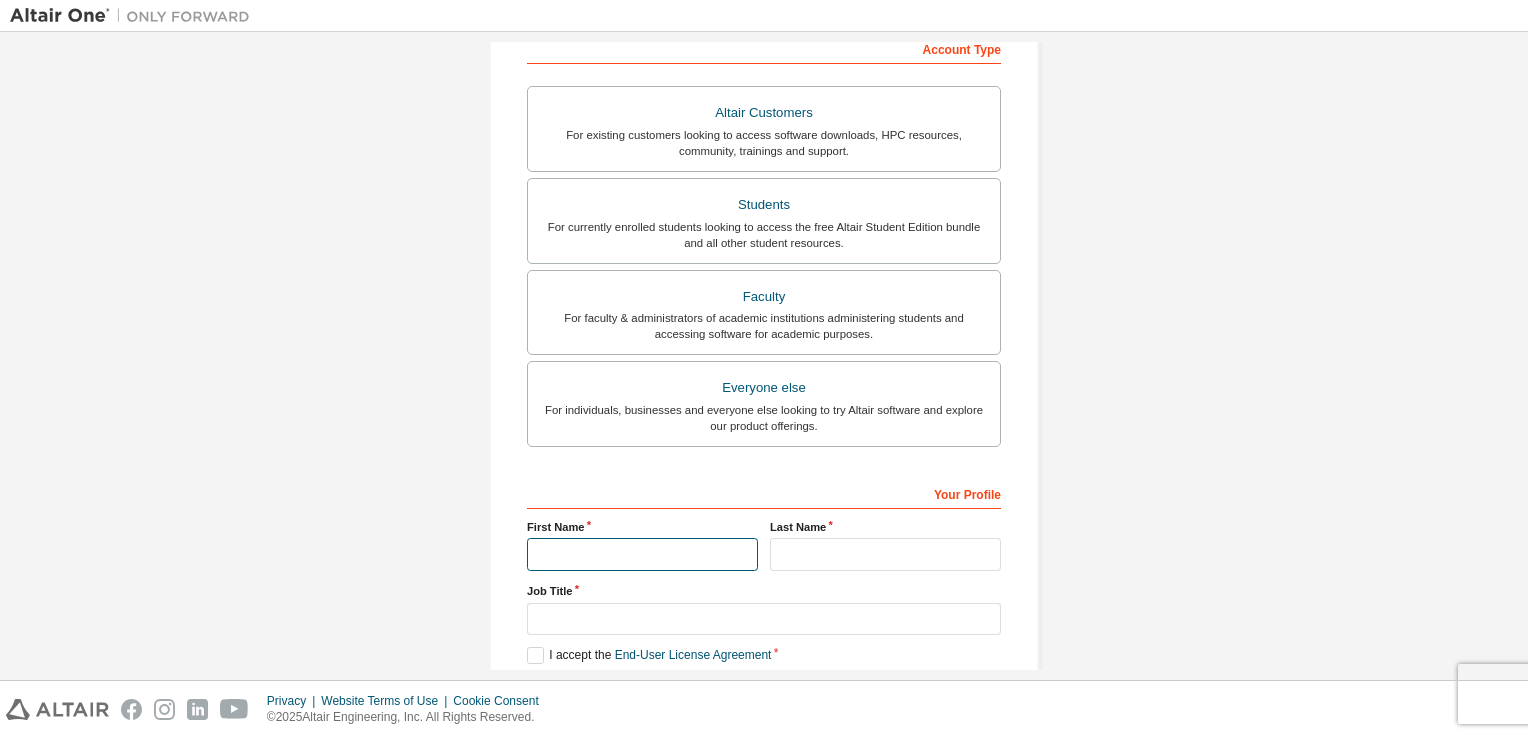 type on "******" 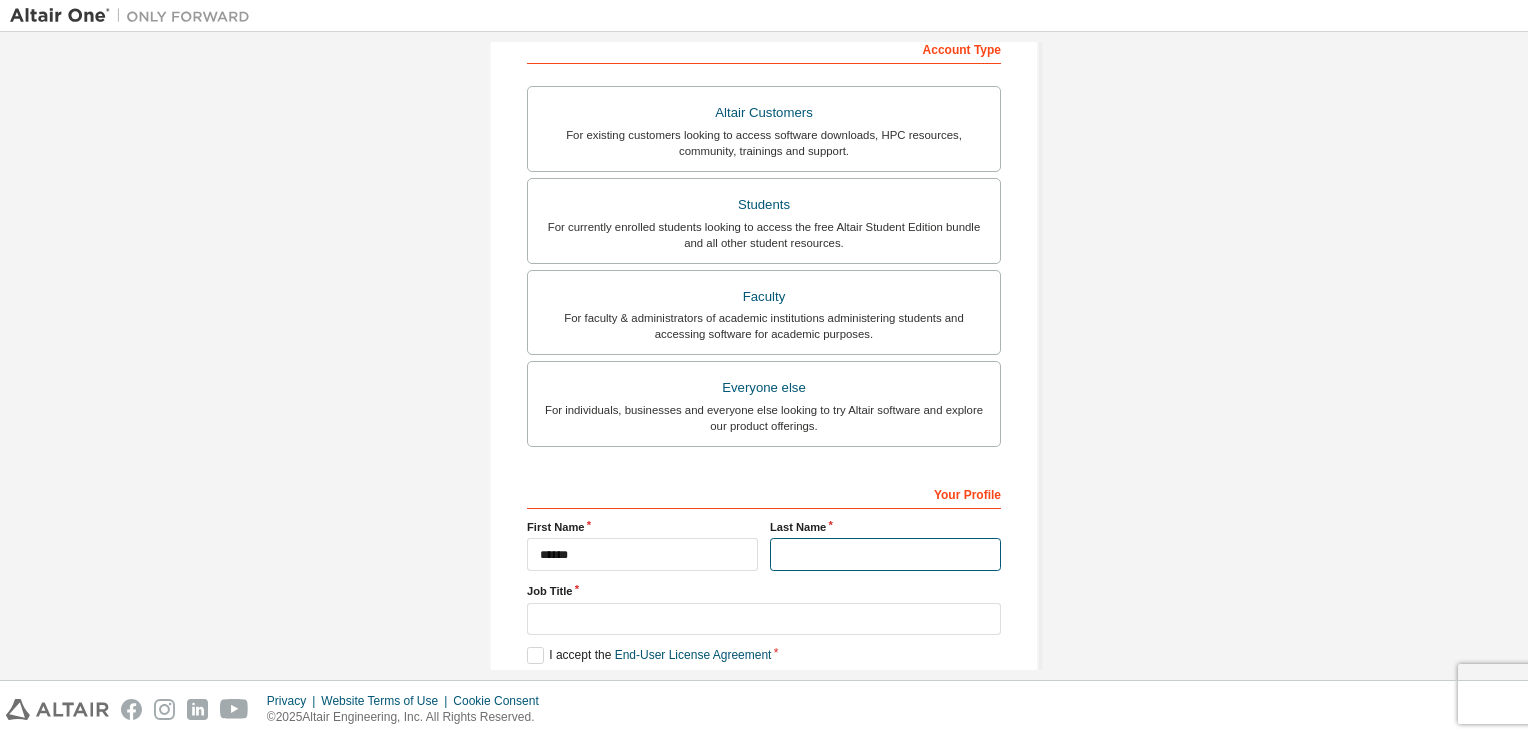 type on "*" 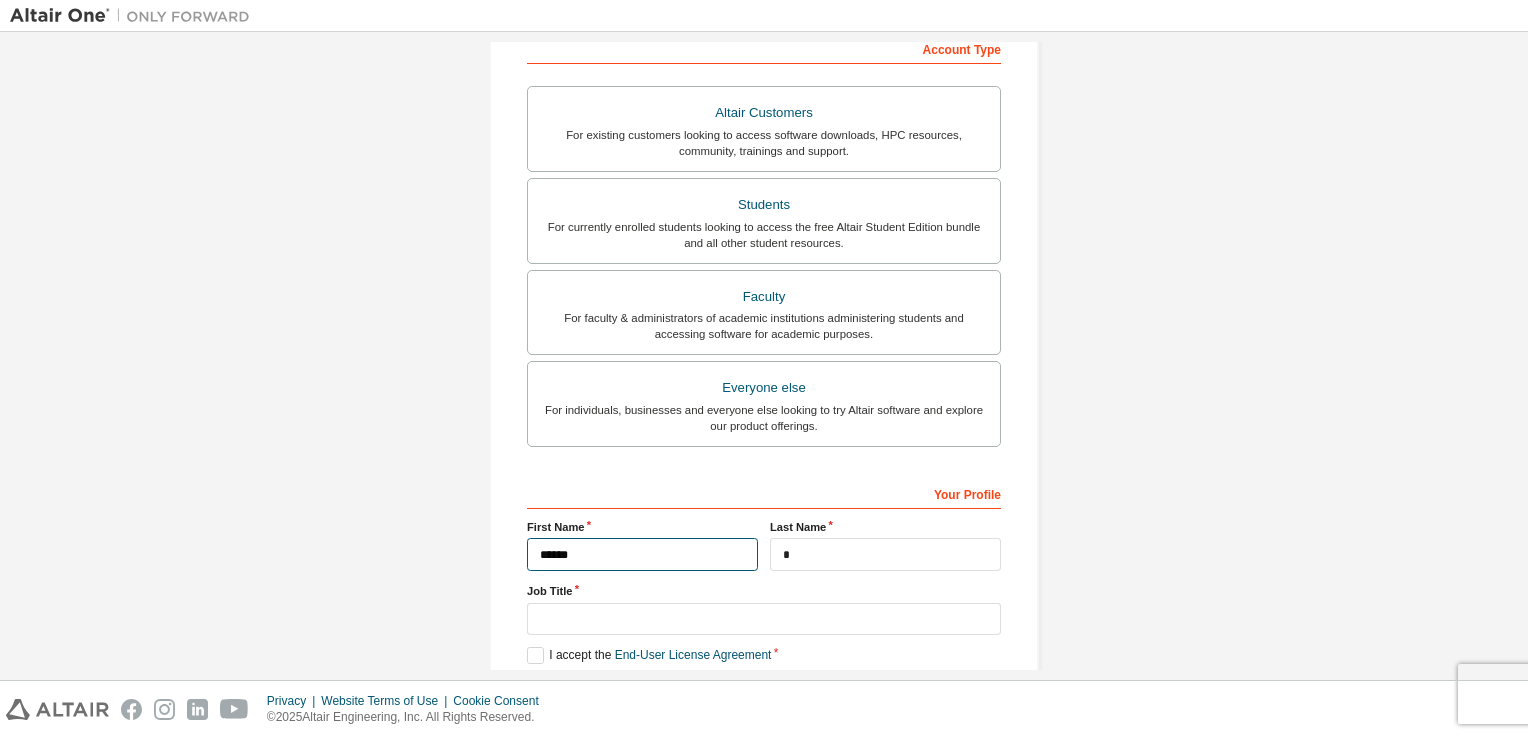 click on "******" at bounding box center [642, 554] 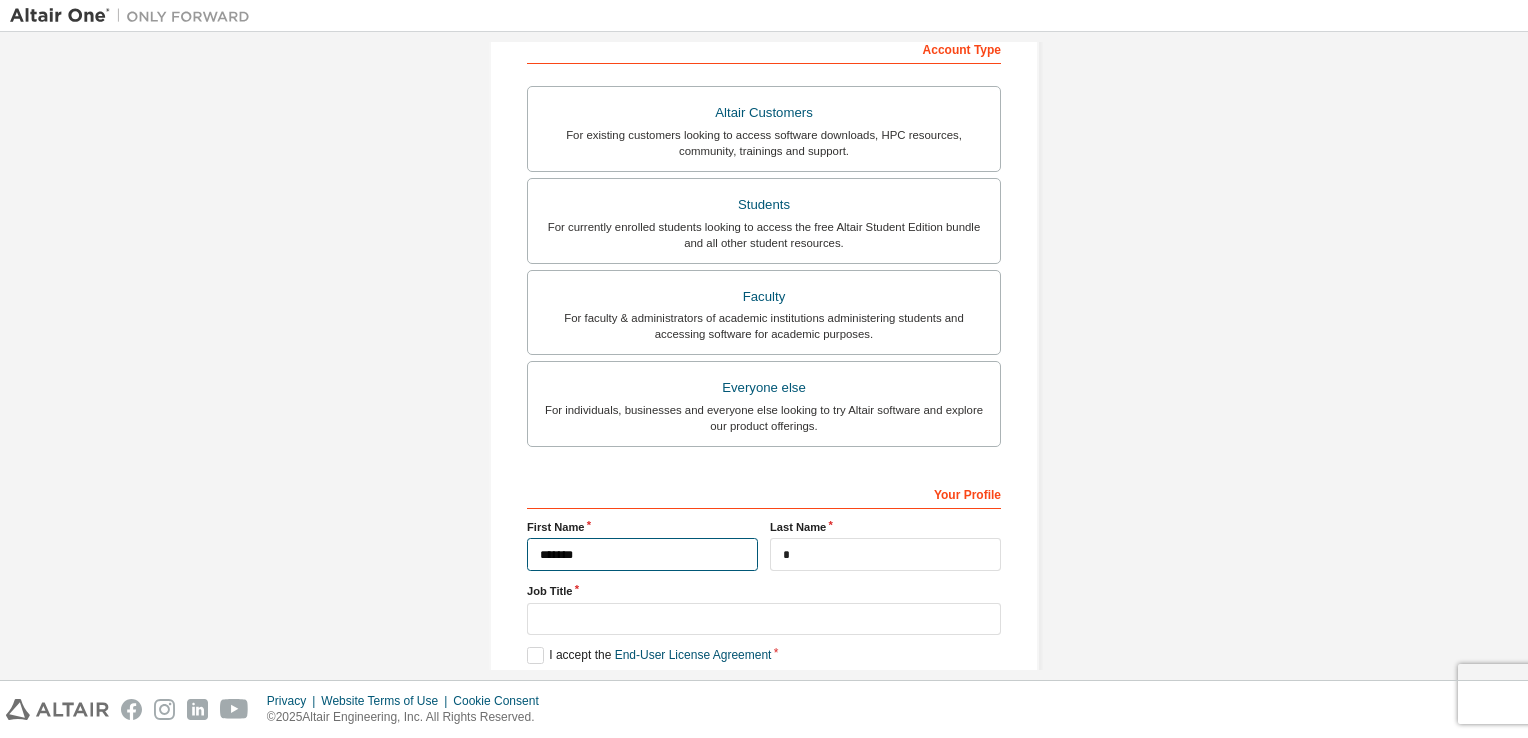 type on "******" 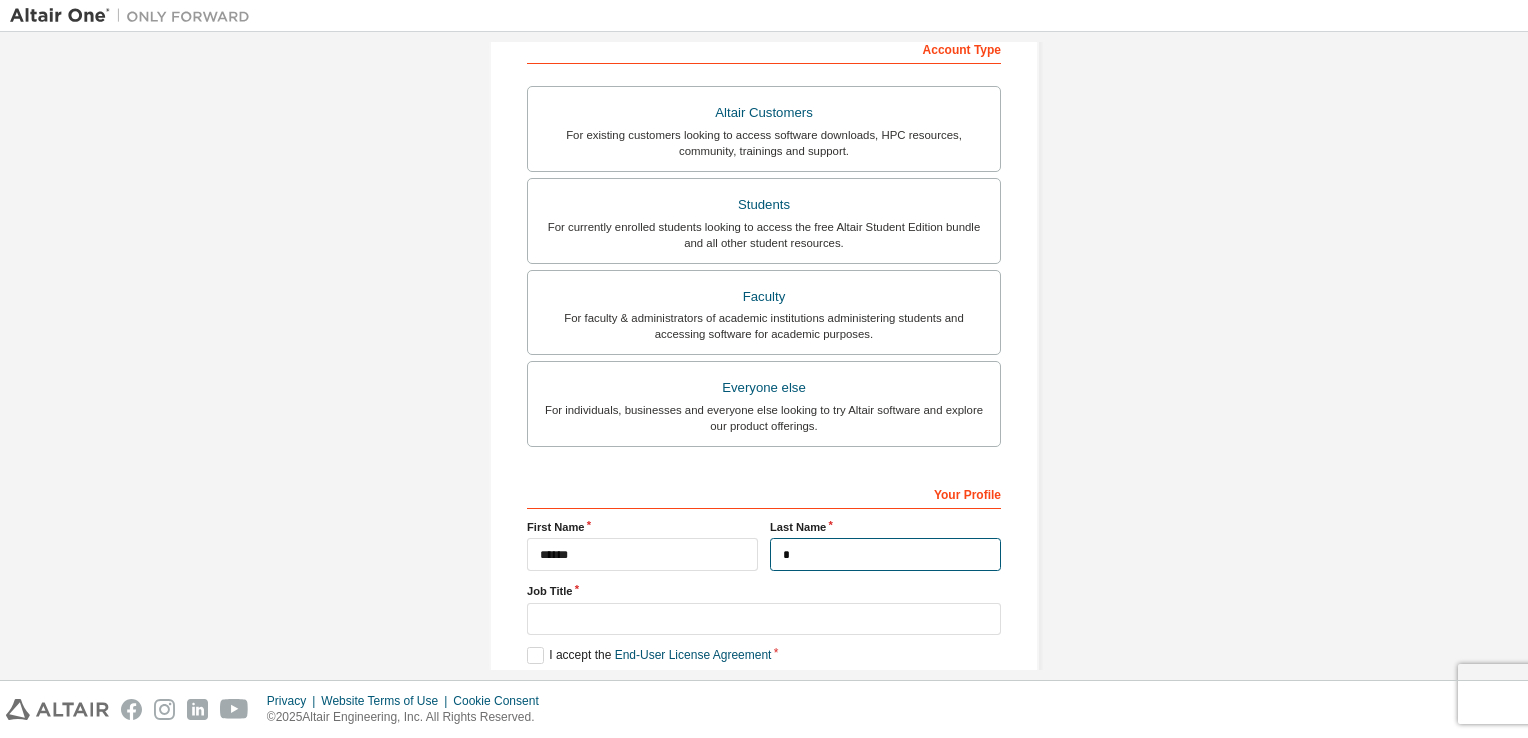 click on "*" at bounding box center (885, 554) 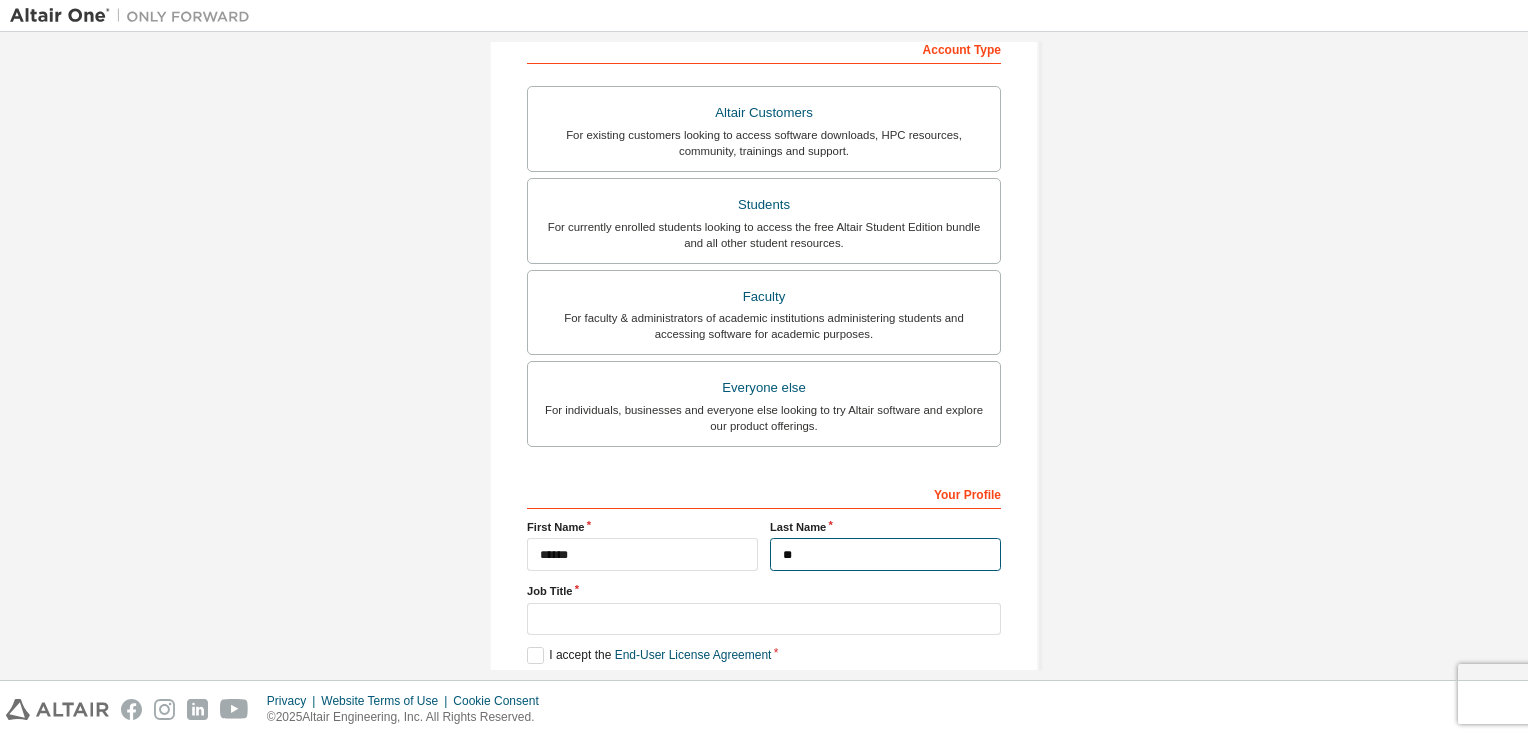 type on "*" 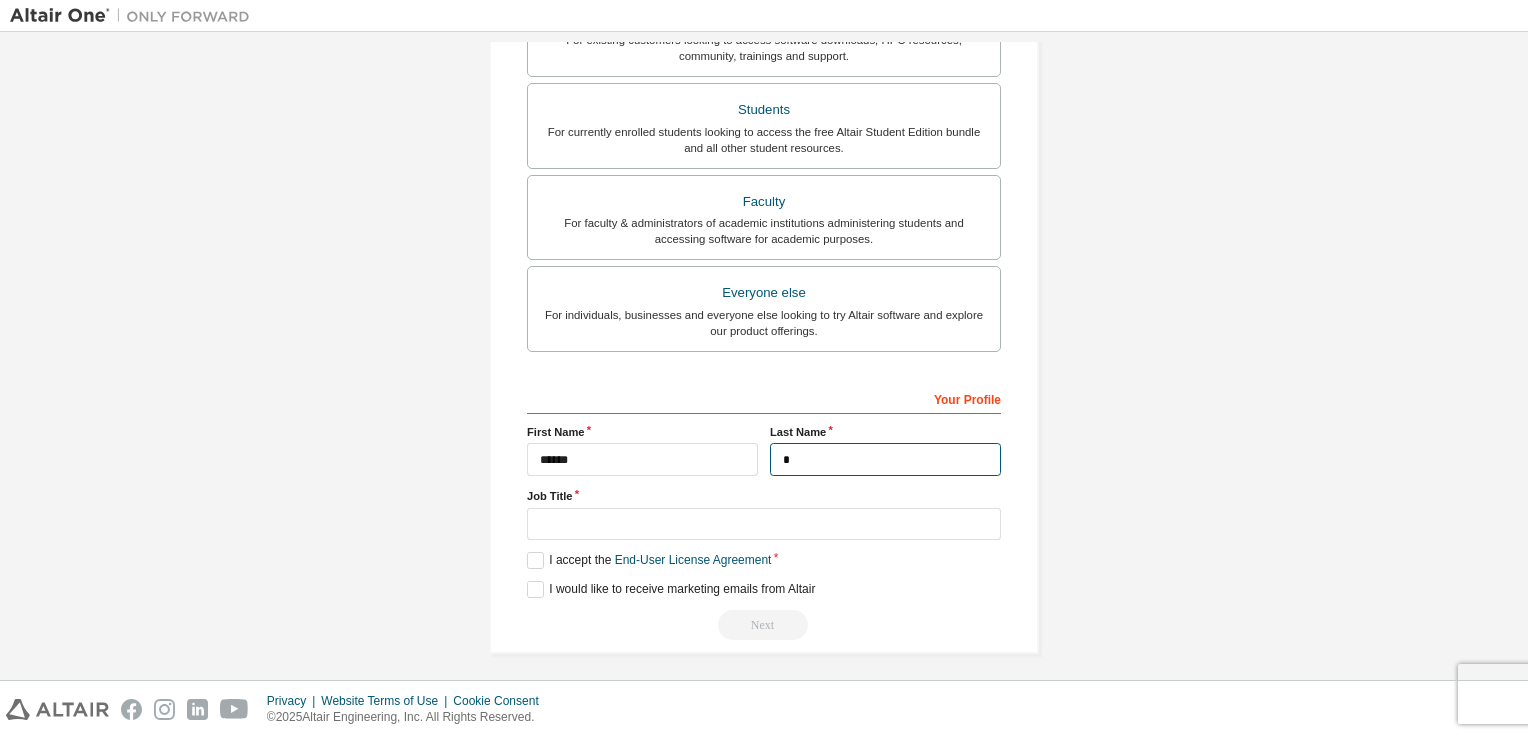scroll, scrollTop: 426, scrollLeft: 0, axis: vertical 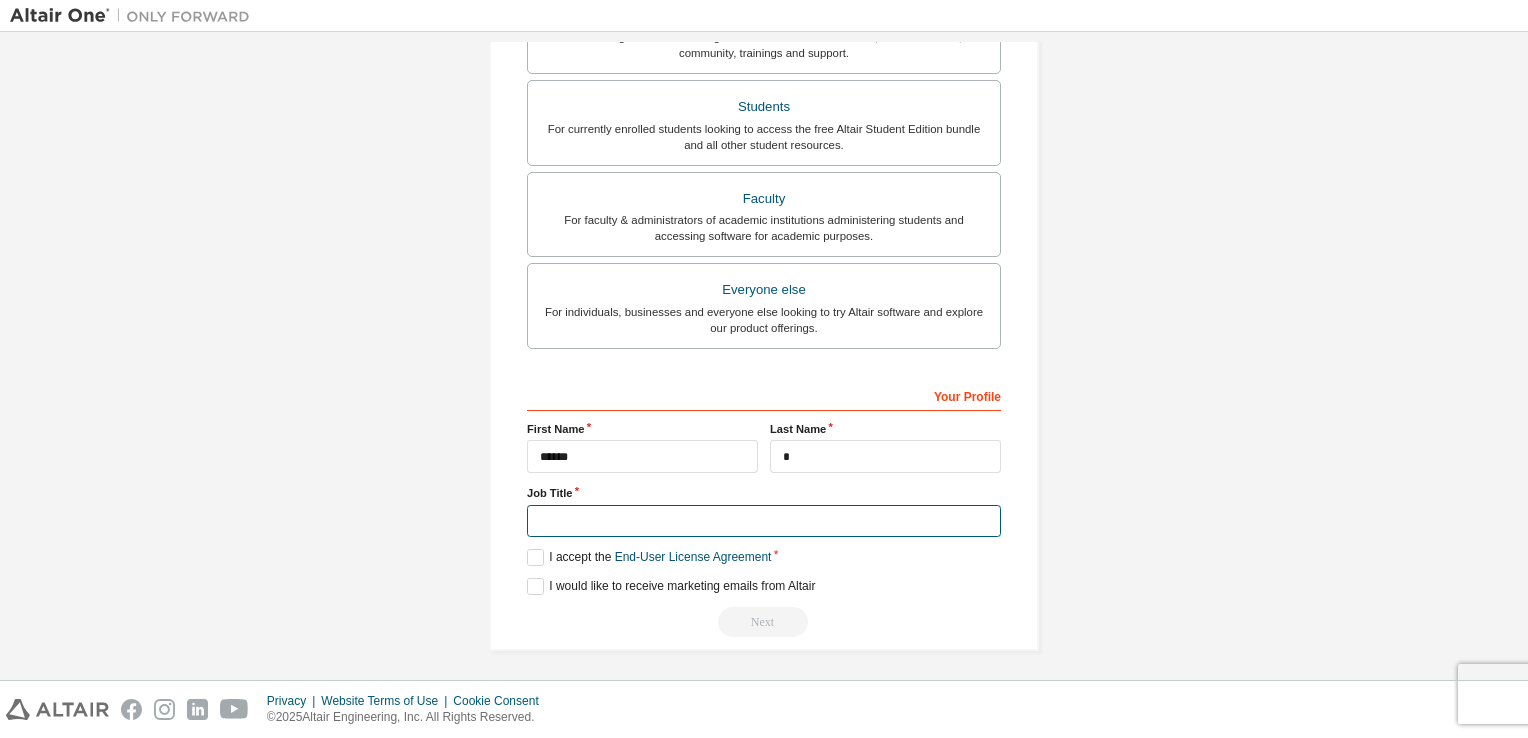 click at bounding box center (764, 521) 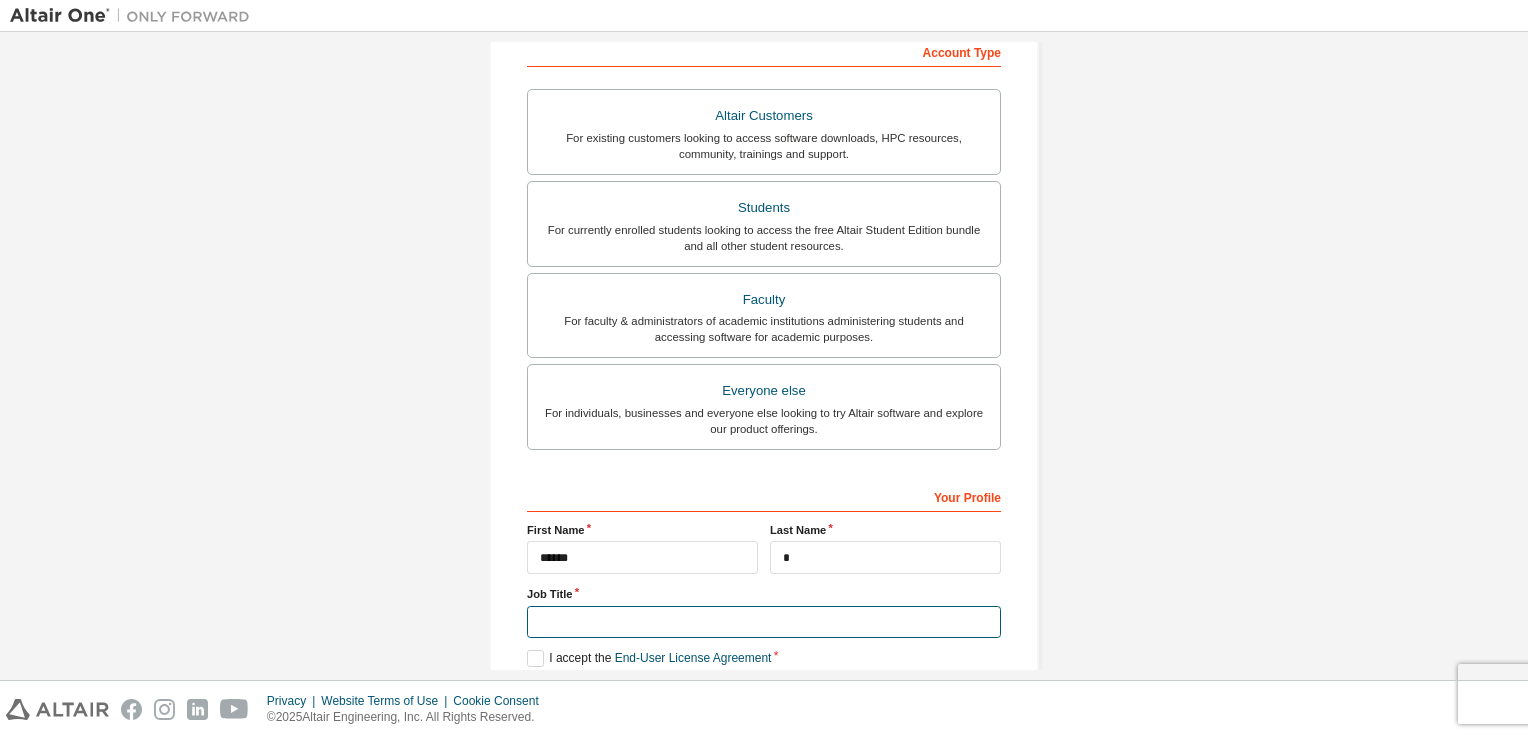 scroll, scrollTop: 323, scrollLeft: 0, axis: vertical 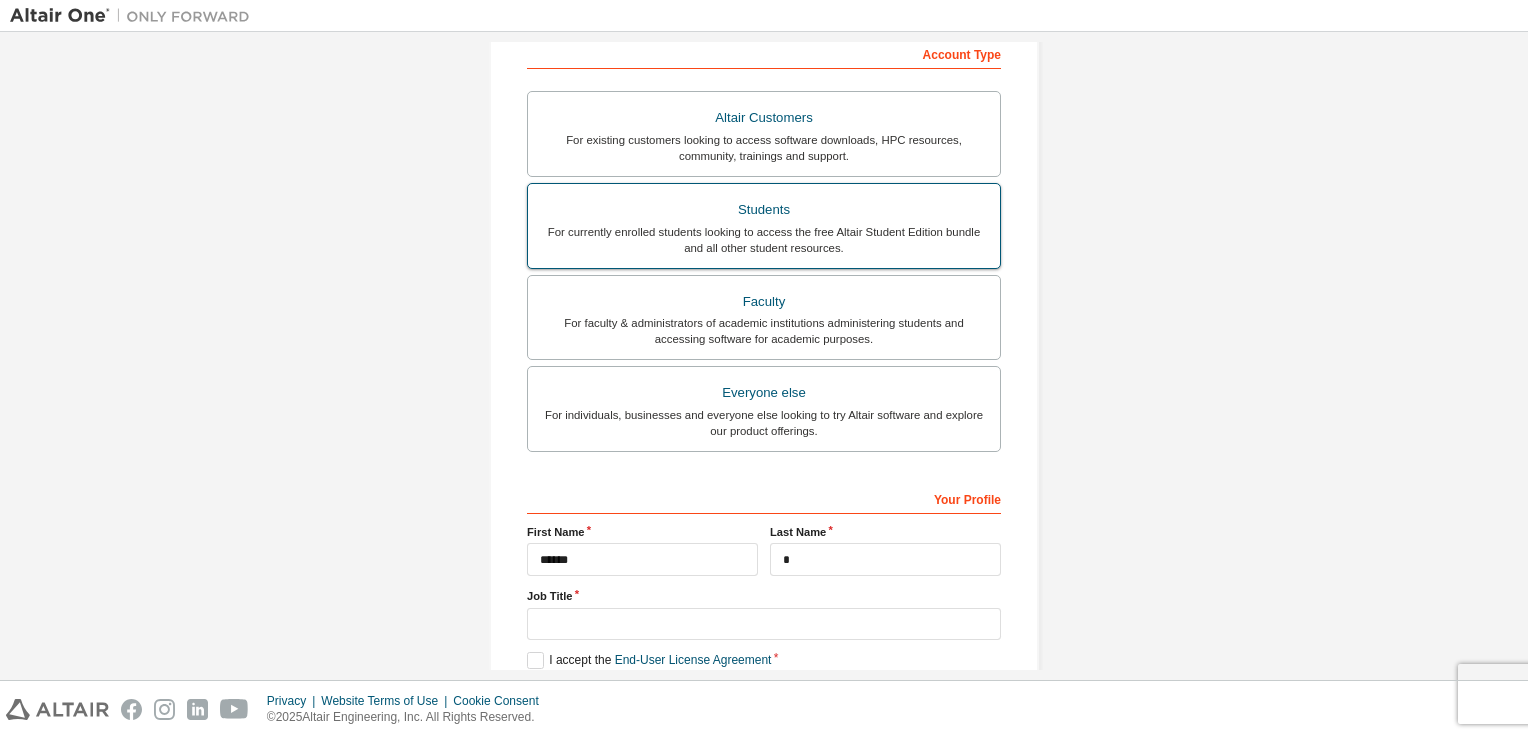 click on "Students" at bounding box center [764, 210] 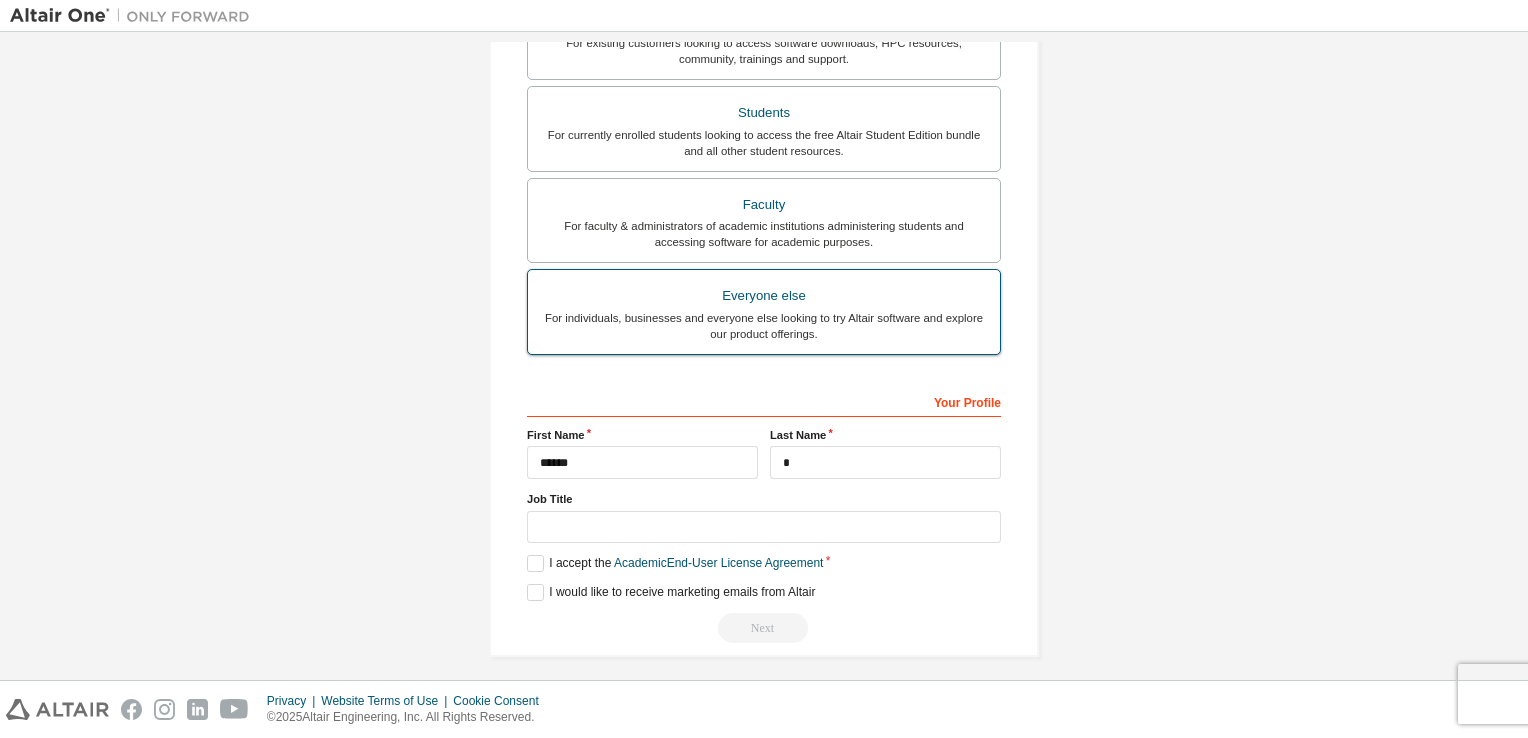 scroll, scrollTop: 426, scrollLeft: 0, axis: vertical 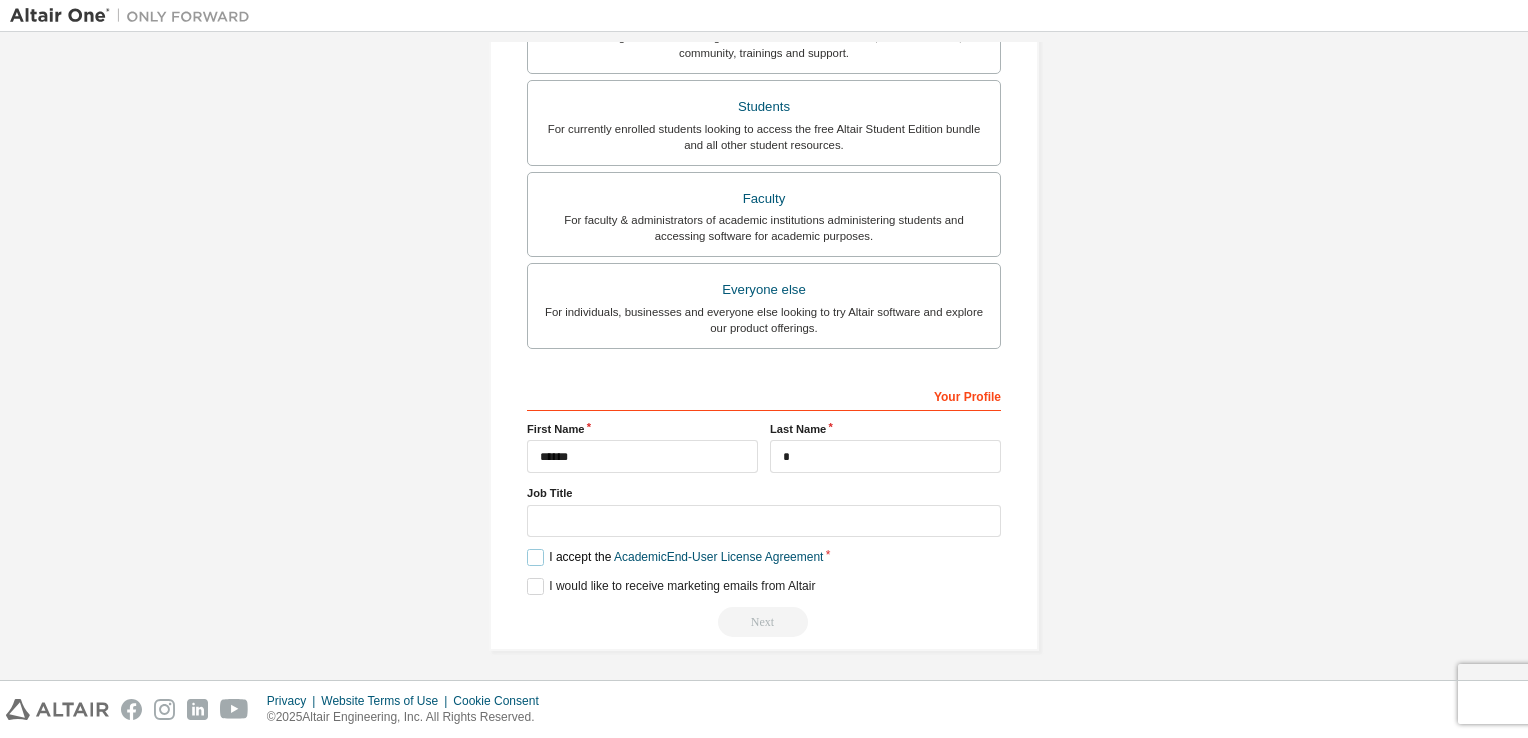 click on "I accept the   Academic   End-User License Agreement" at bounding box center [675, 557] 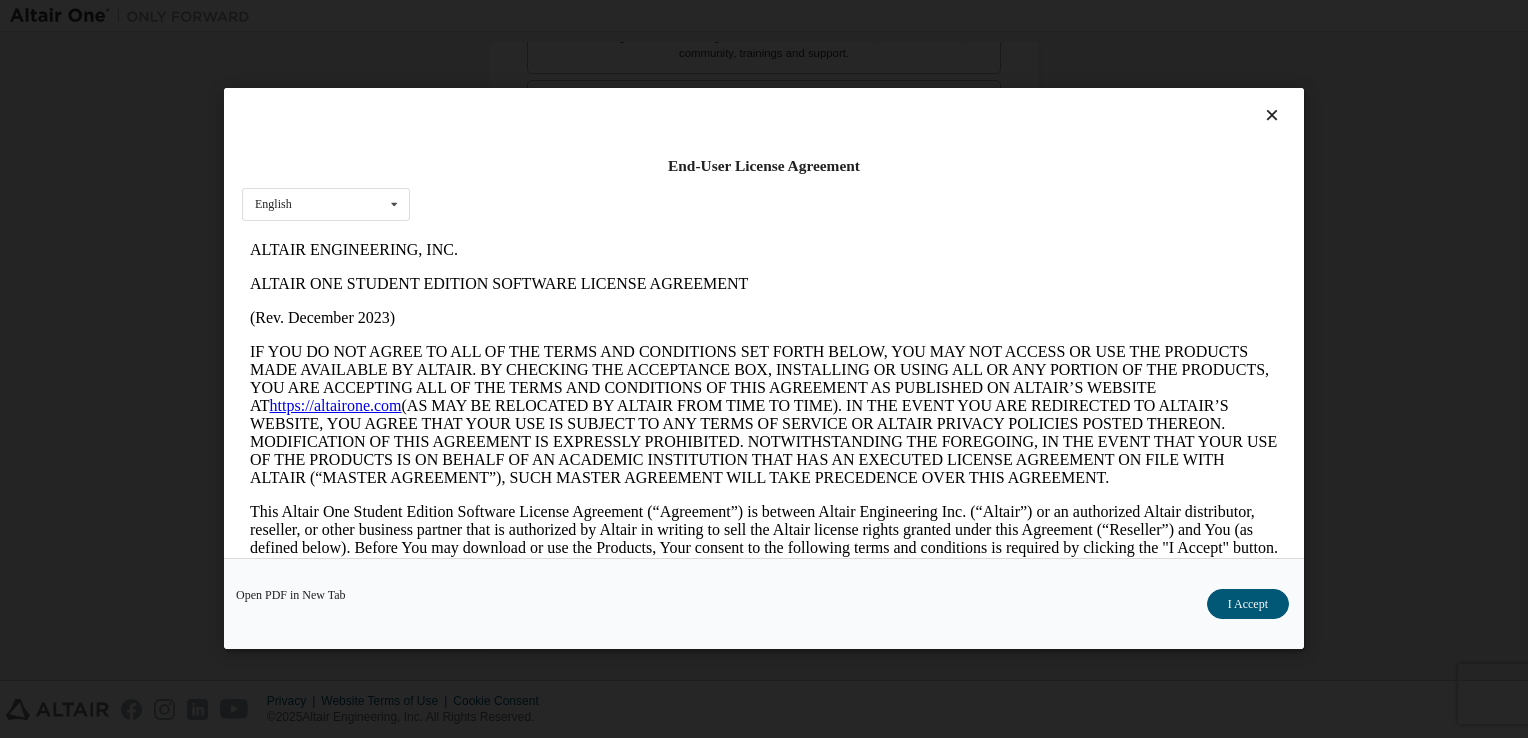 scroll, scrollTop: 0, scrollLeft: 0, axis: both 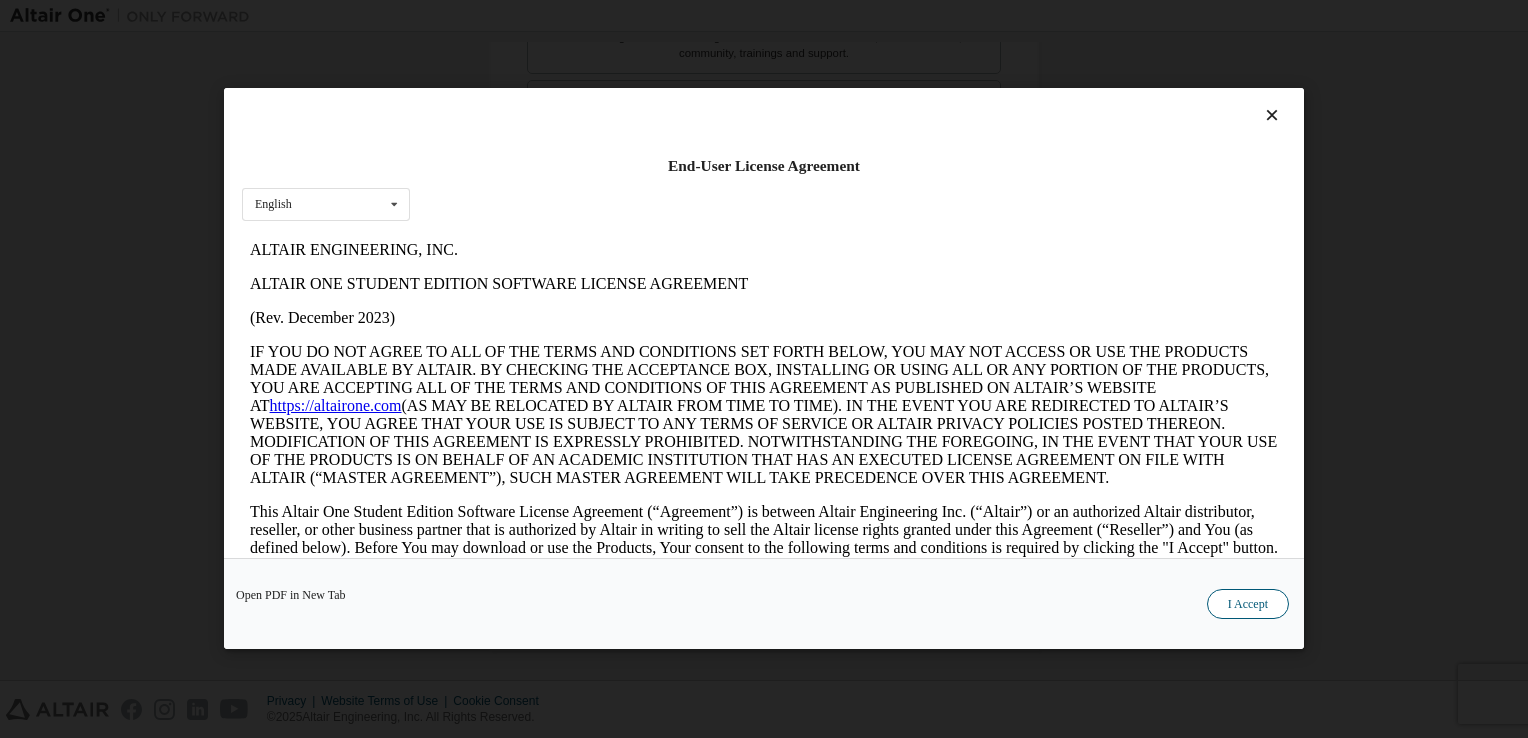 click on "I Accept" at bounding box center (1248, 605) 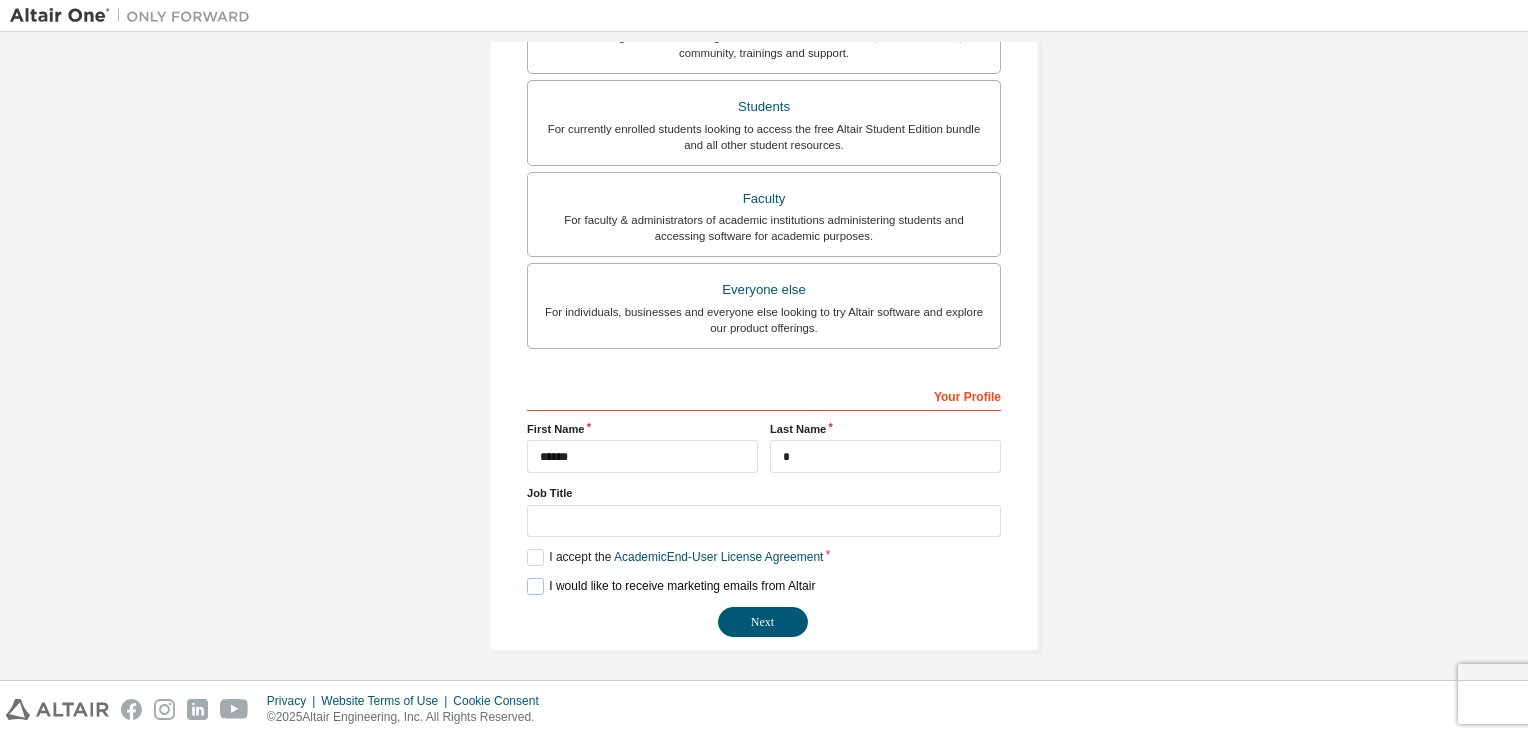 click on "I would like to receive marketing emails from Altair" at bounding box center [671, 586] 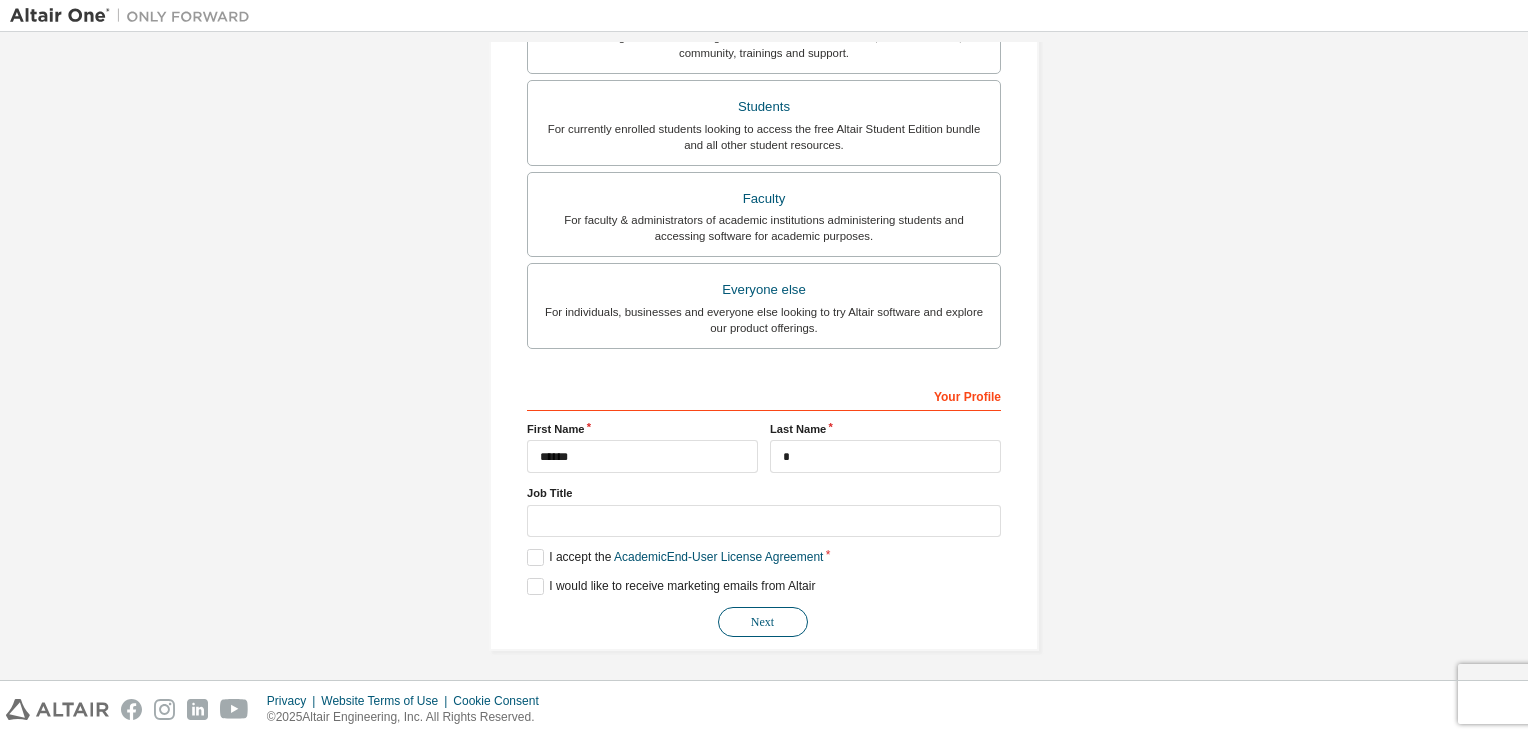 click on "Next" at bounding box center (763, 622) 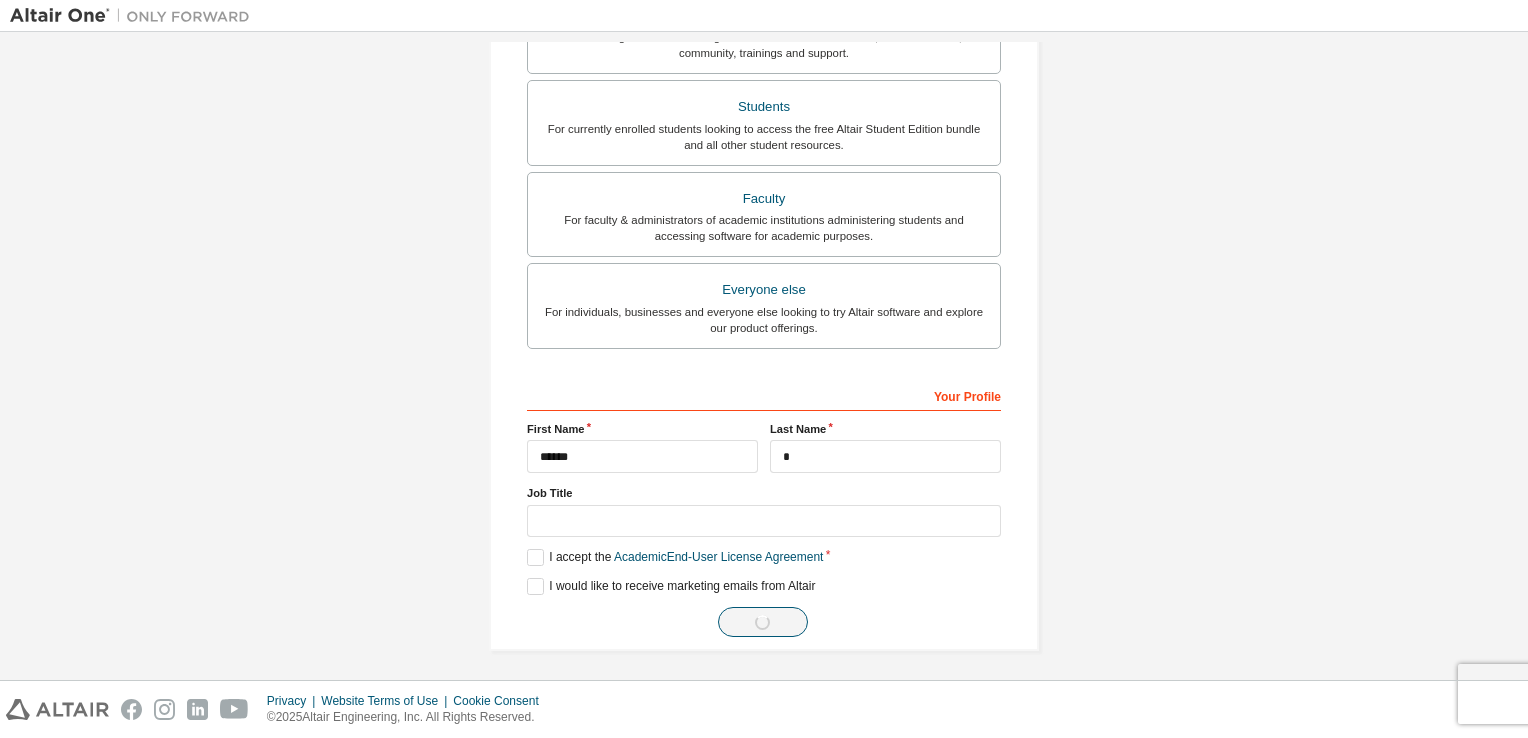 scroll, scrollTop: 0, scrollLeft: 0, axis: both 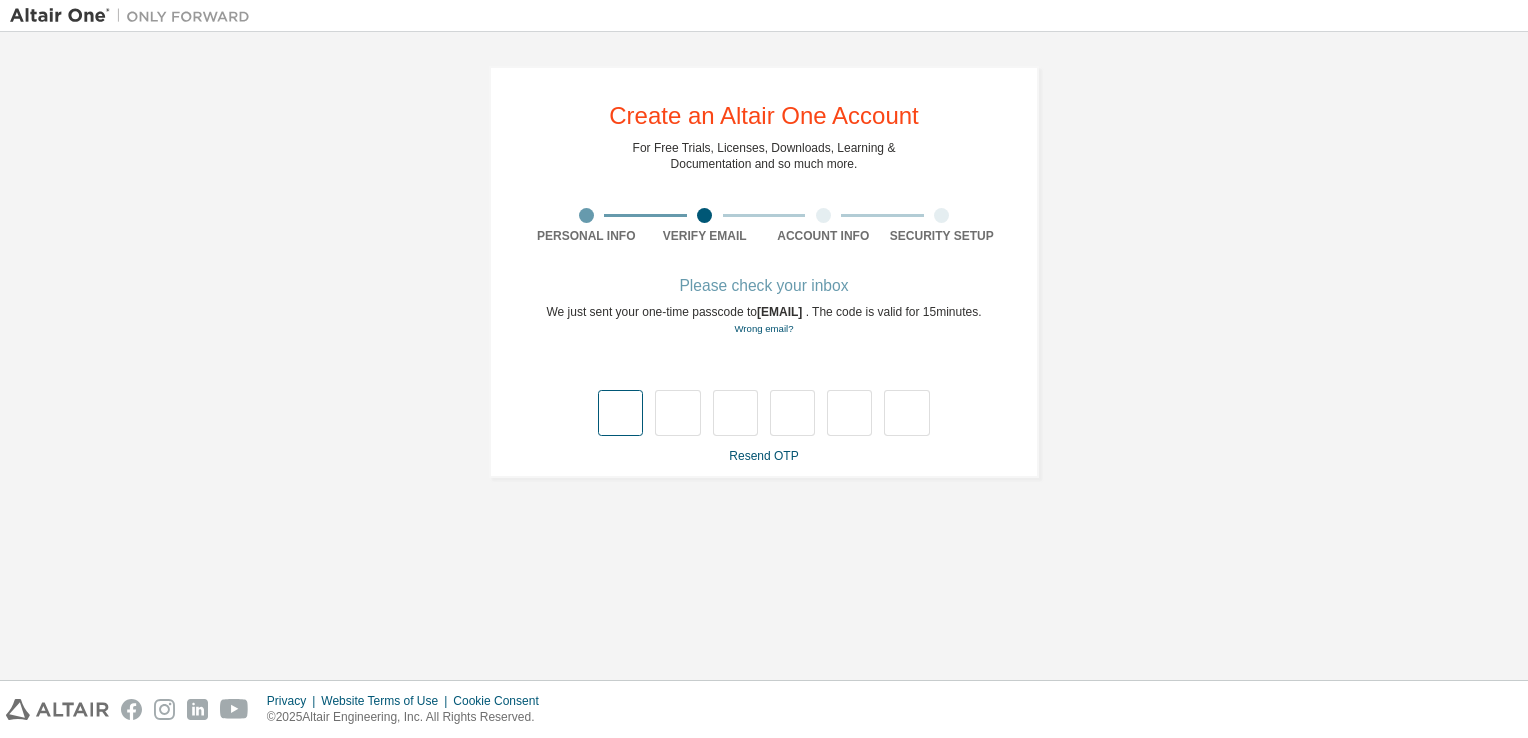 click at bounding box center [620, 413] 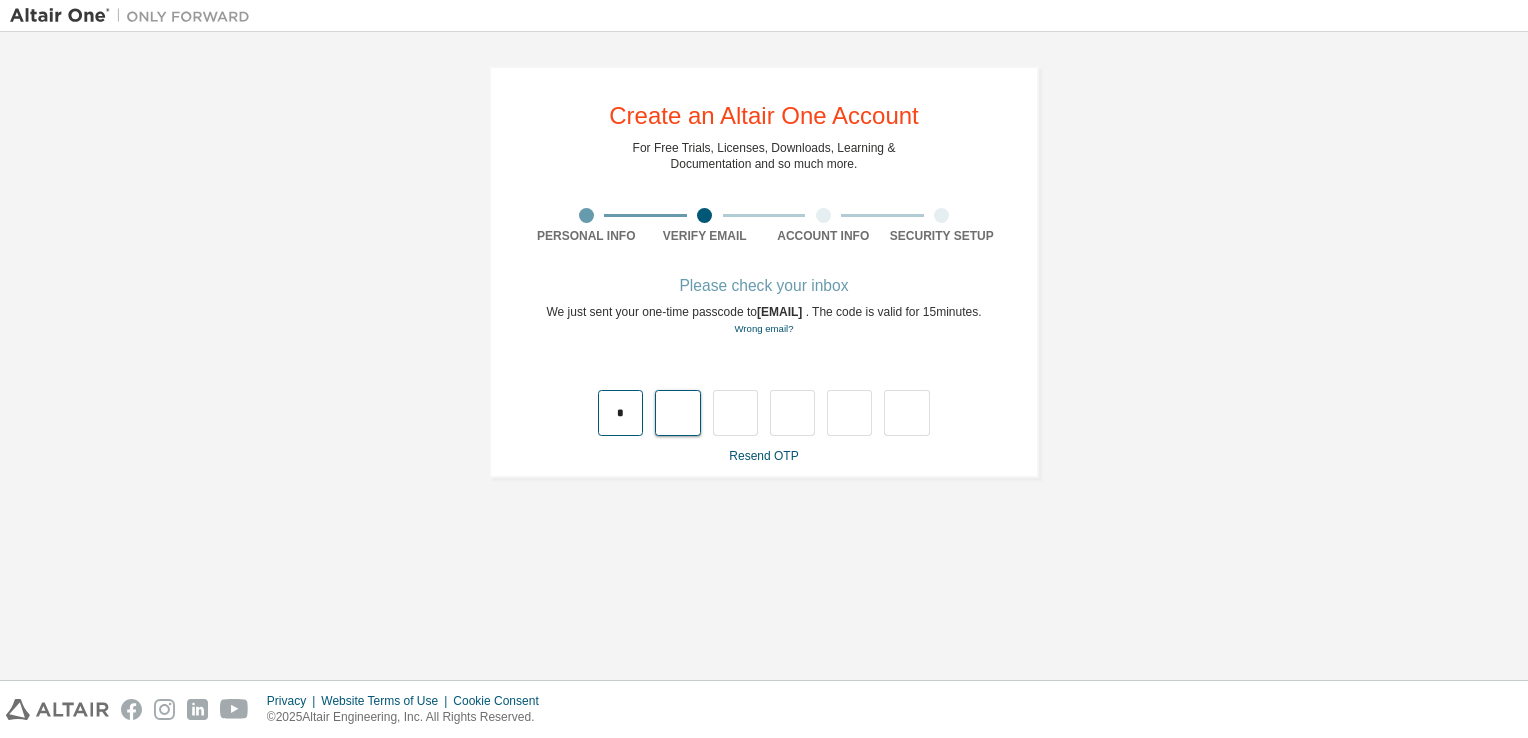 type on "*" 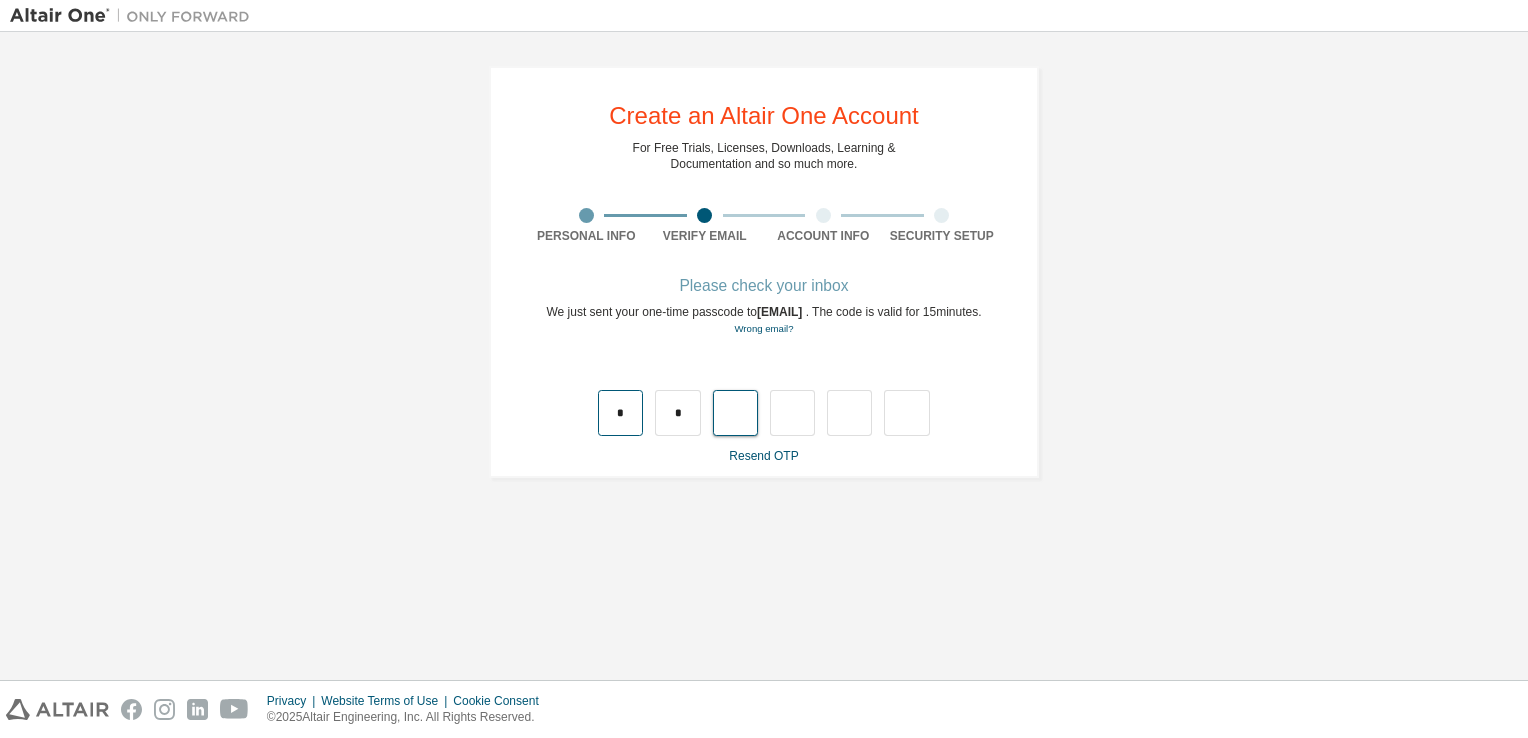 type on "*" 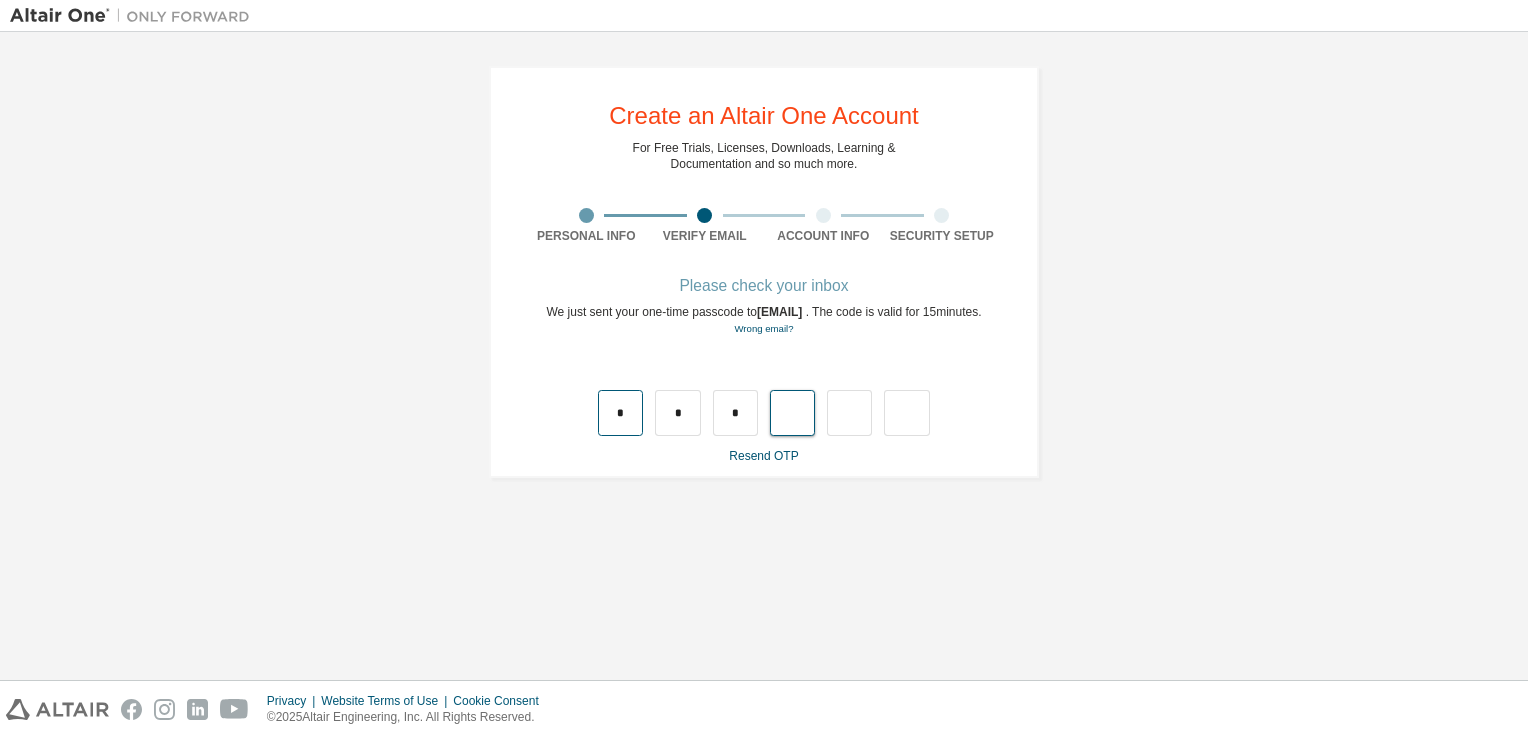 type on "*" 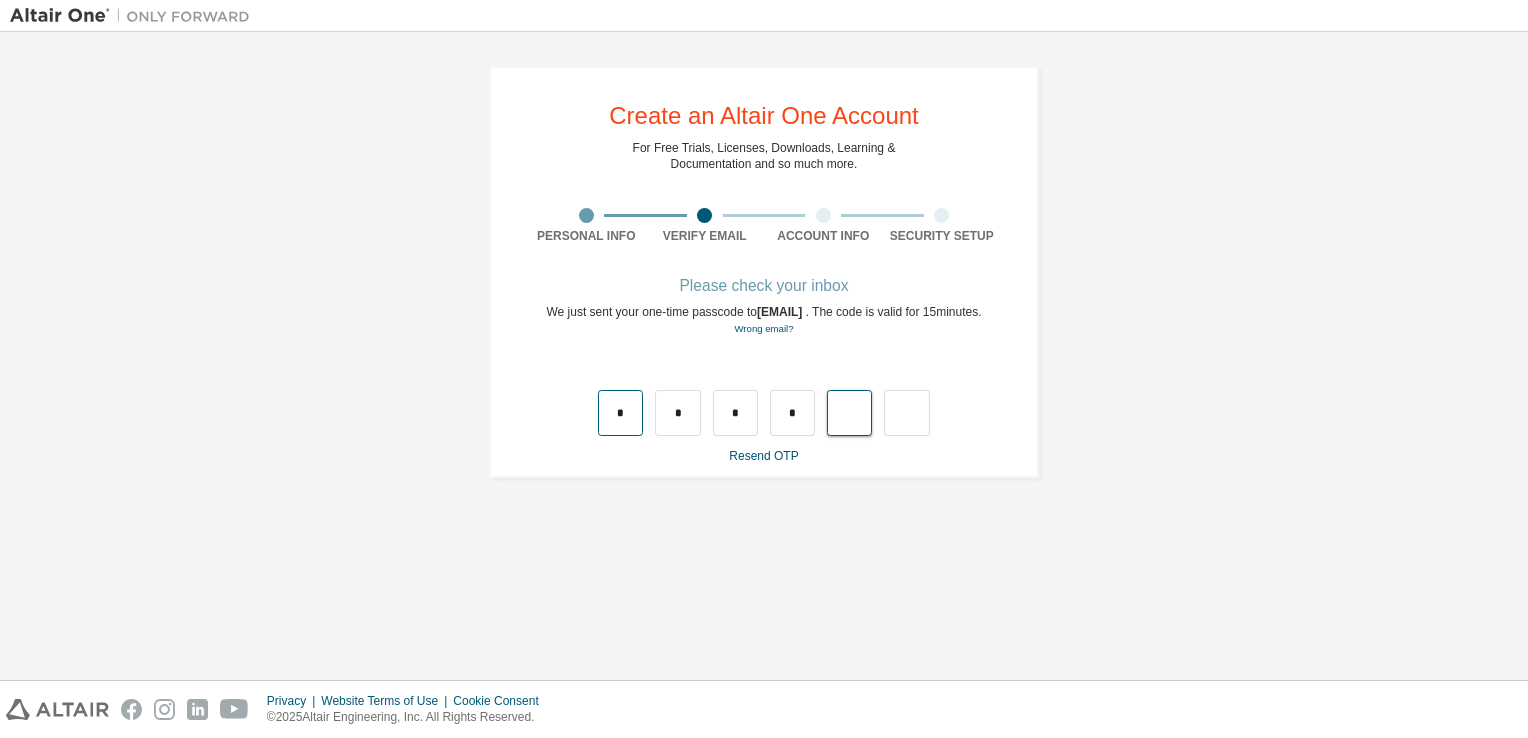 type on "*" 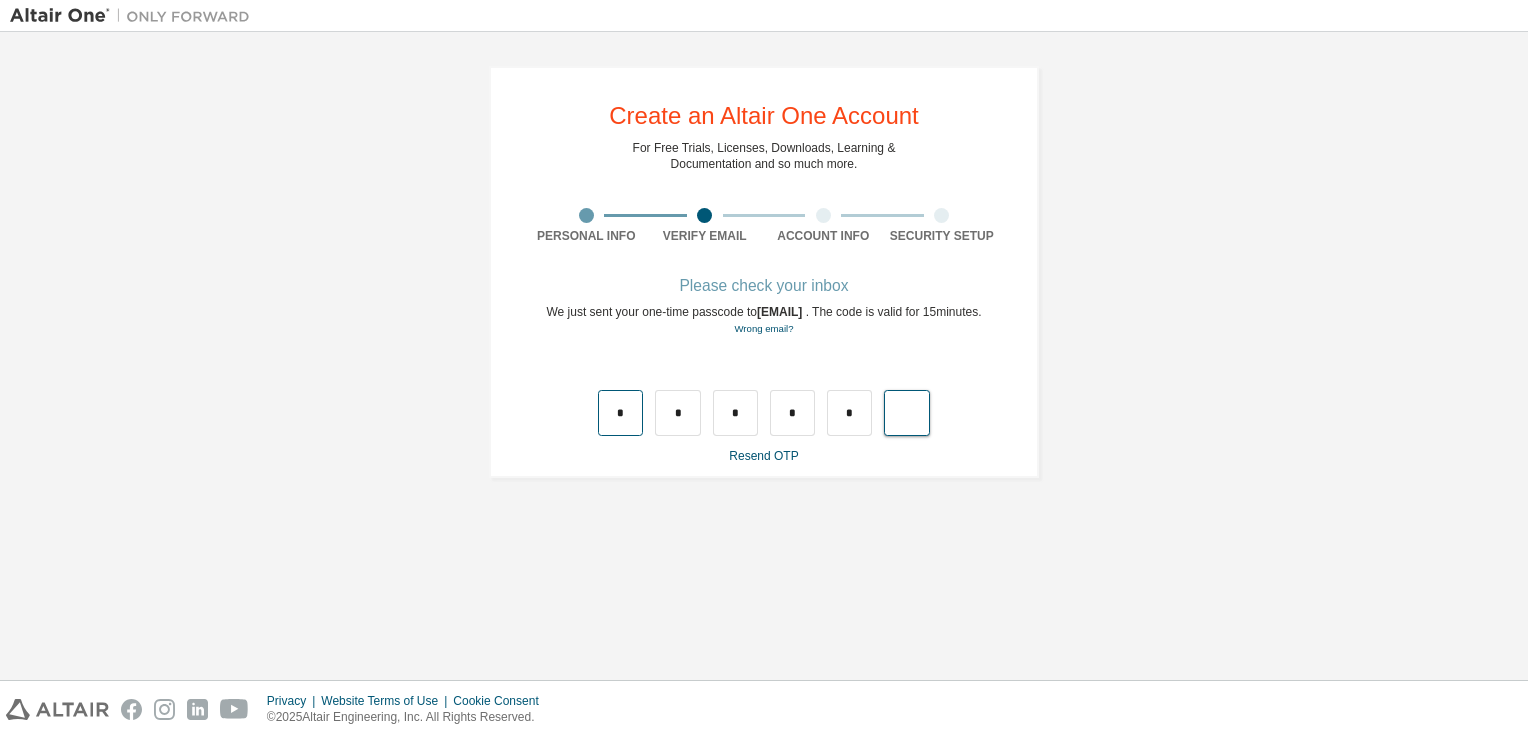 type on "*" 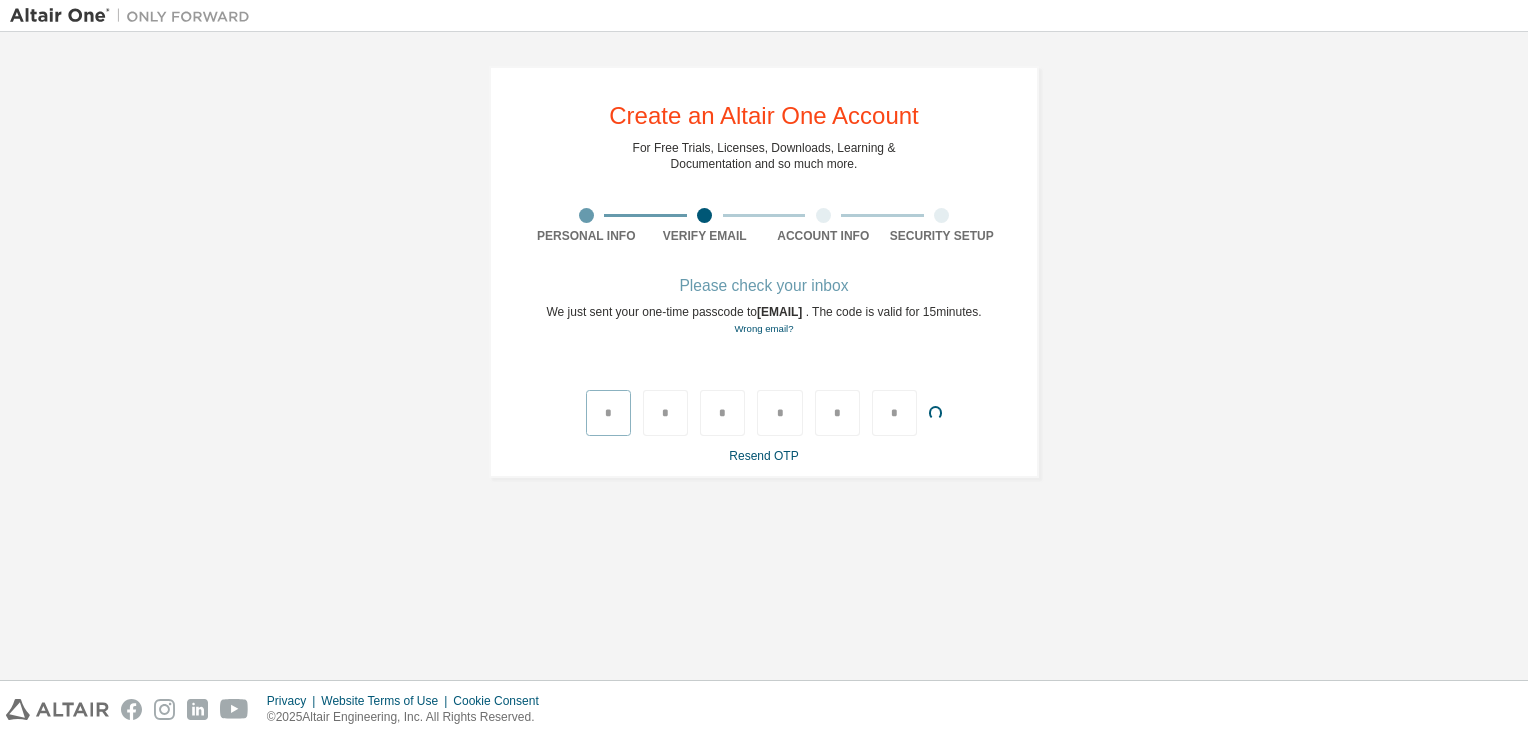 type 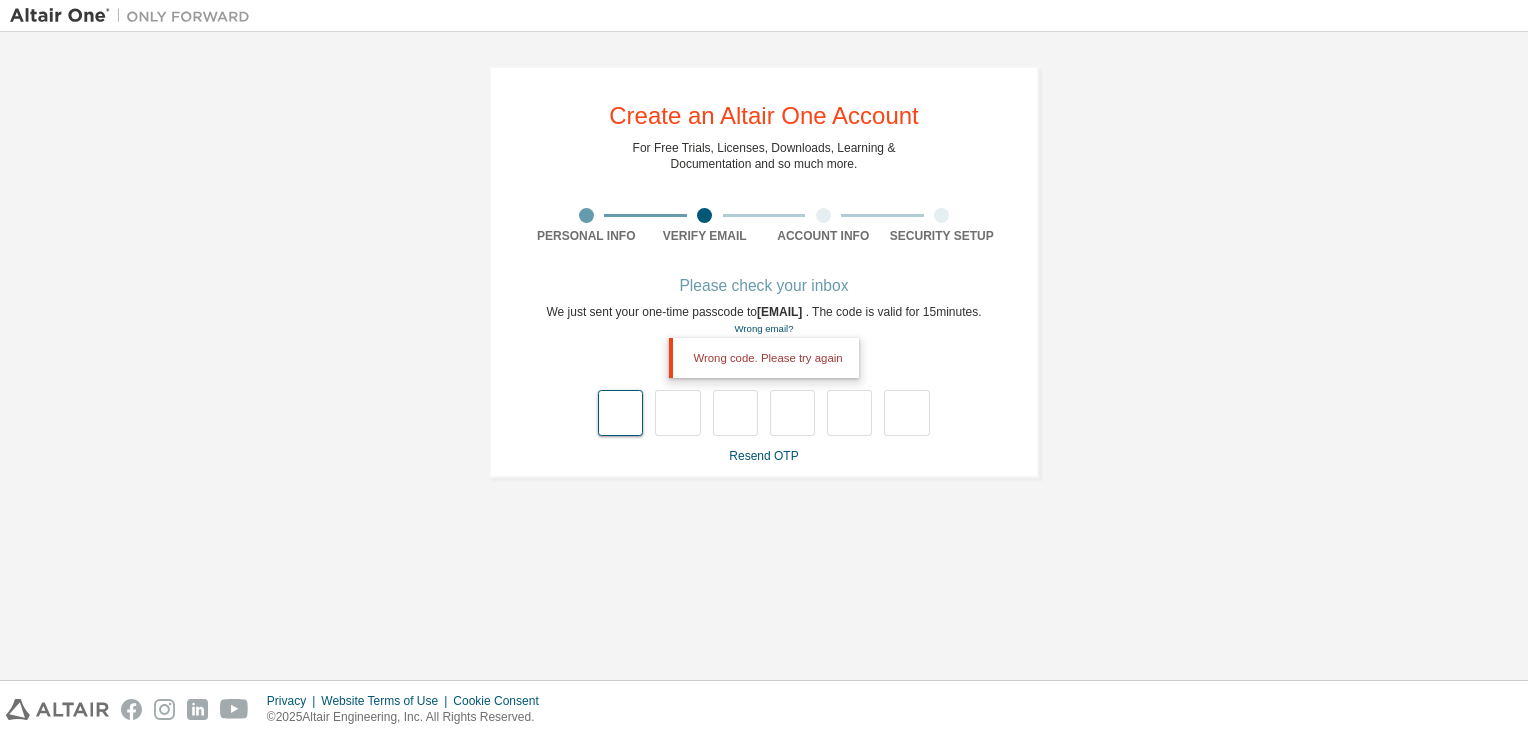 click at bounding box center (620, 413) 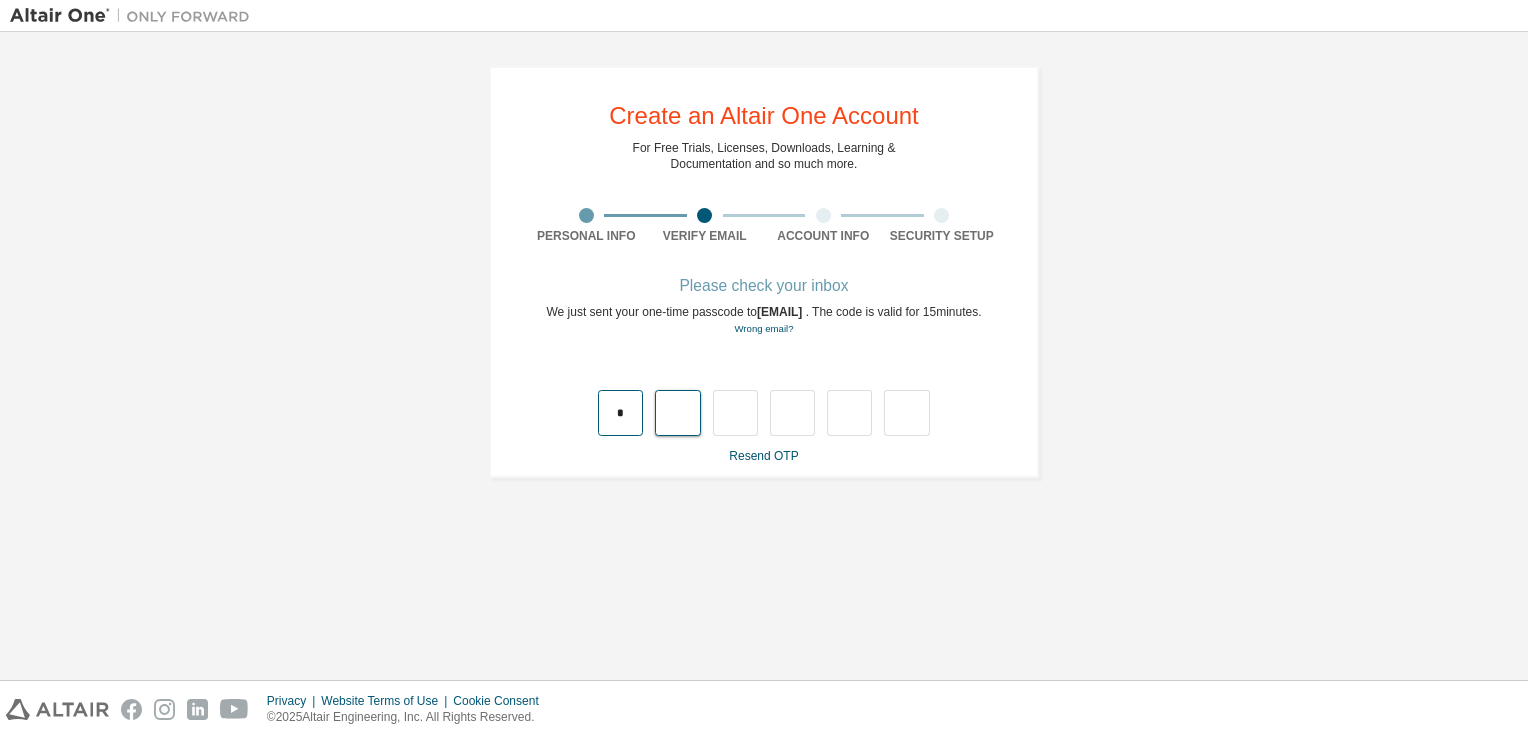type on "*" 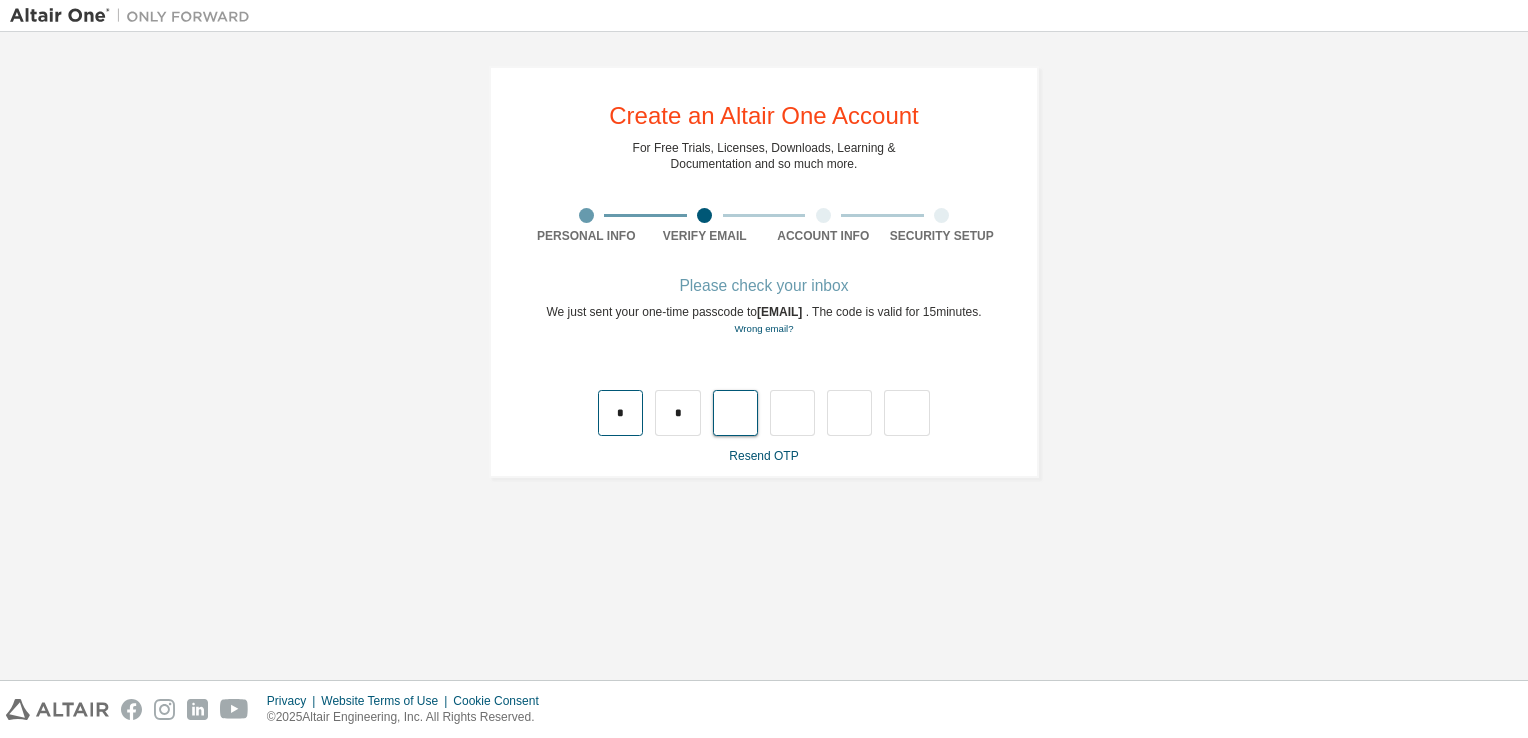 type on "*" 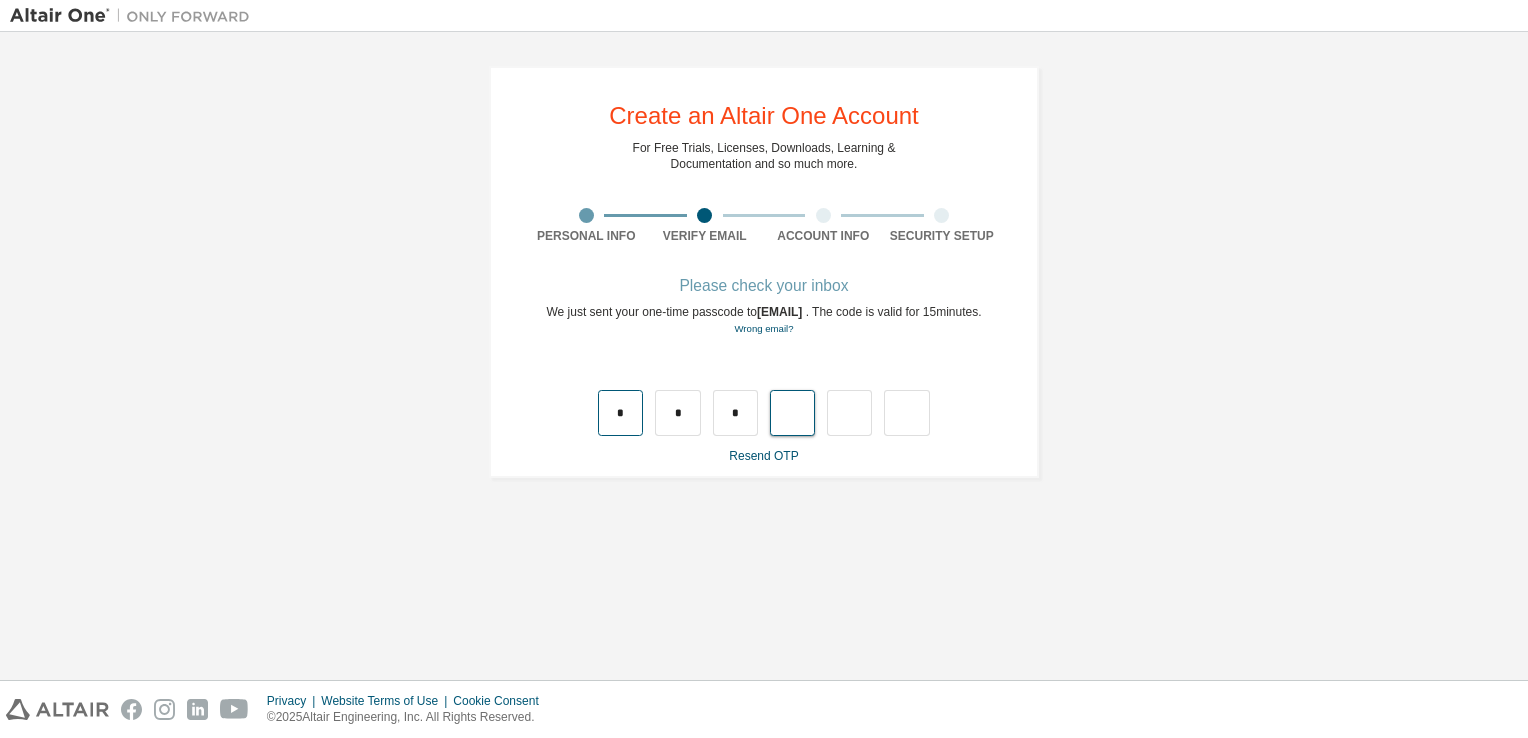 type on "*" 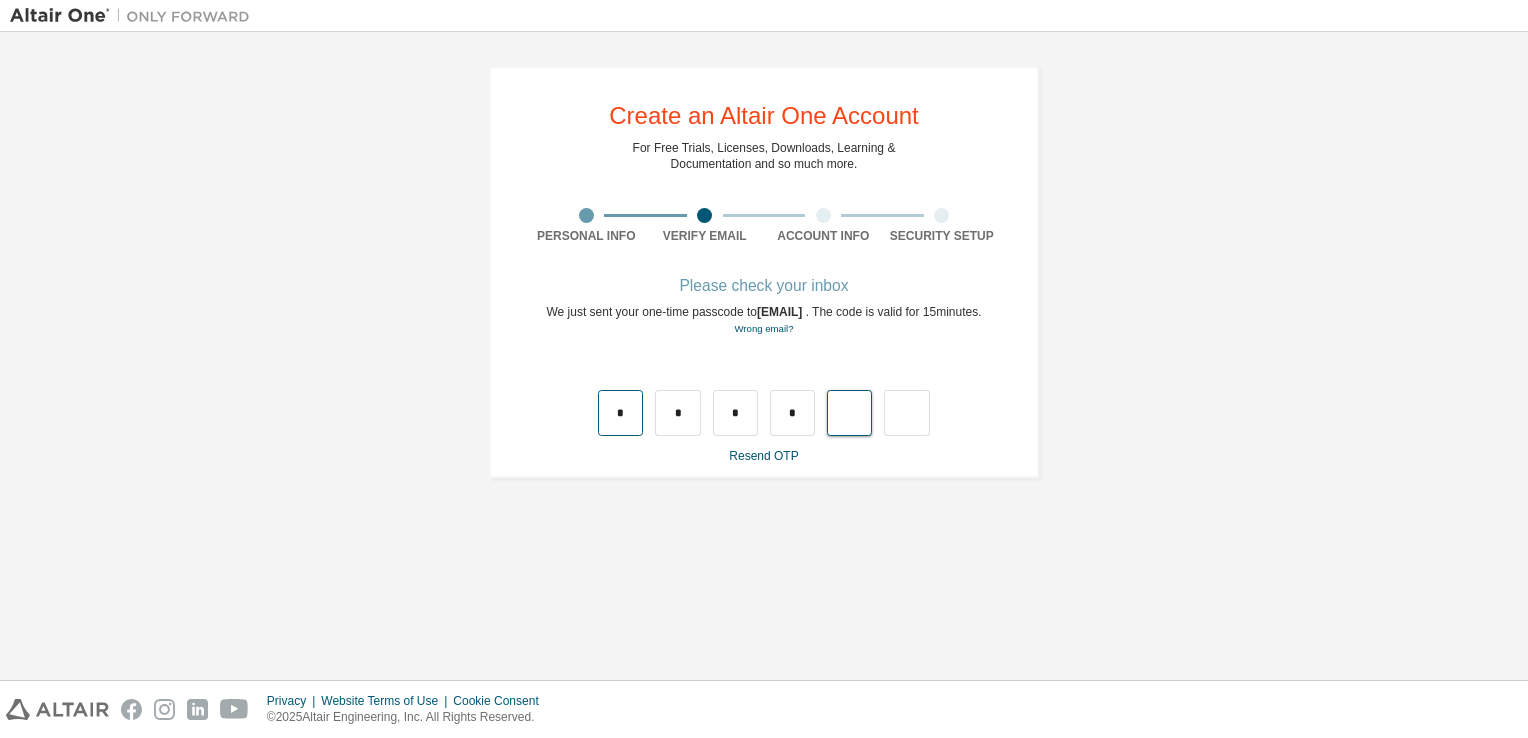 type on "*" 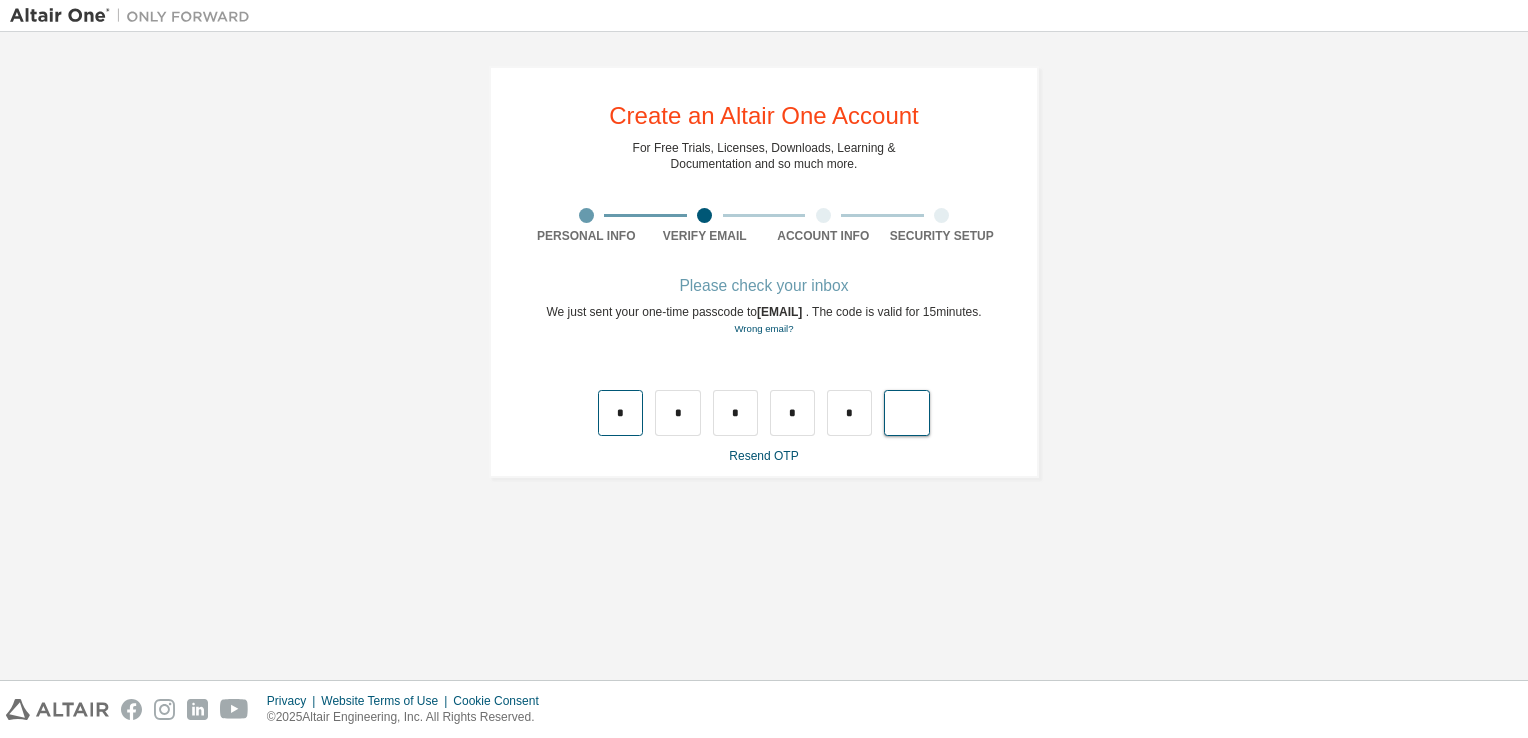 type on "*" 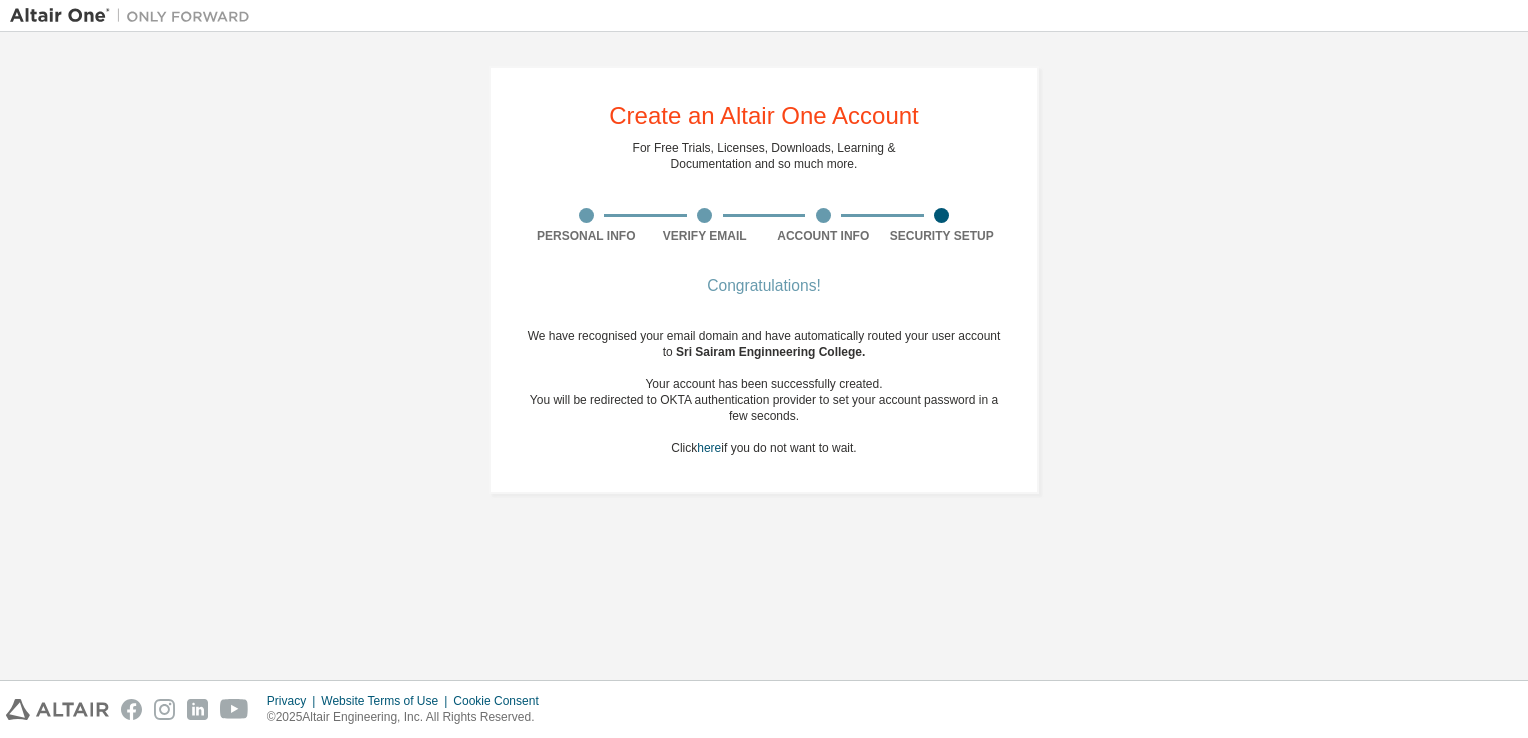 click on "We have recognised your email domain and have automatically routed your user account to   [ORGANIZATION] . Your account has been successfully created. You will be redirected to OKTA authentication provider to set your account password in a few seconds. Click  here  if you do not want to wait." at bounding box center (764, 392) 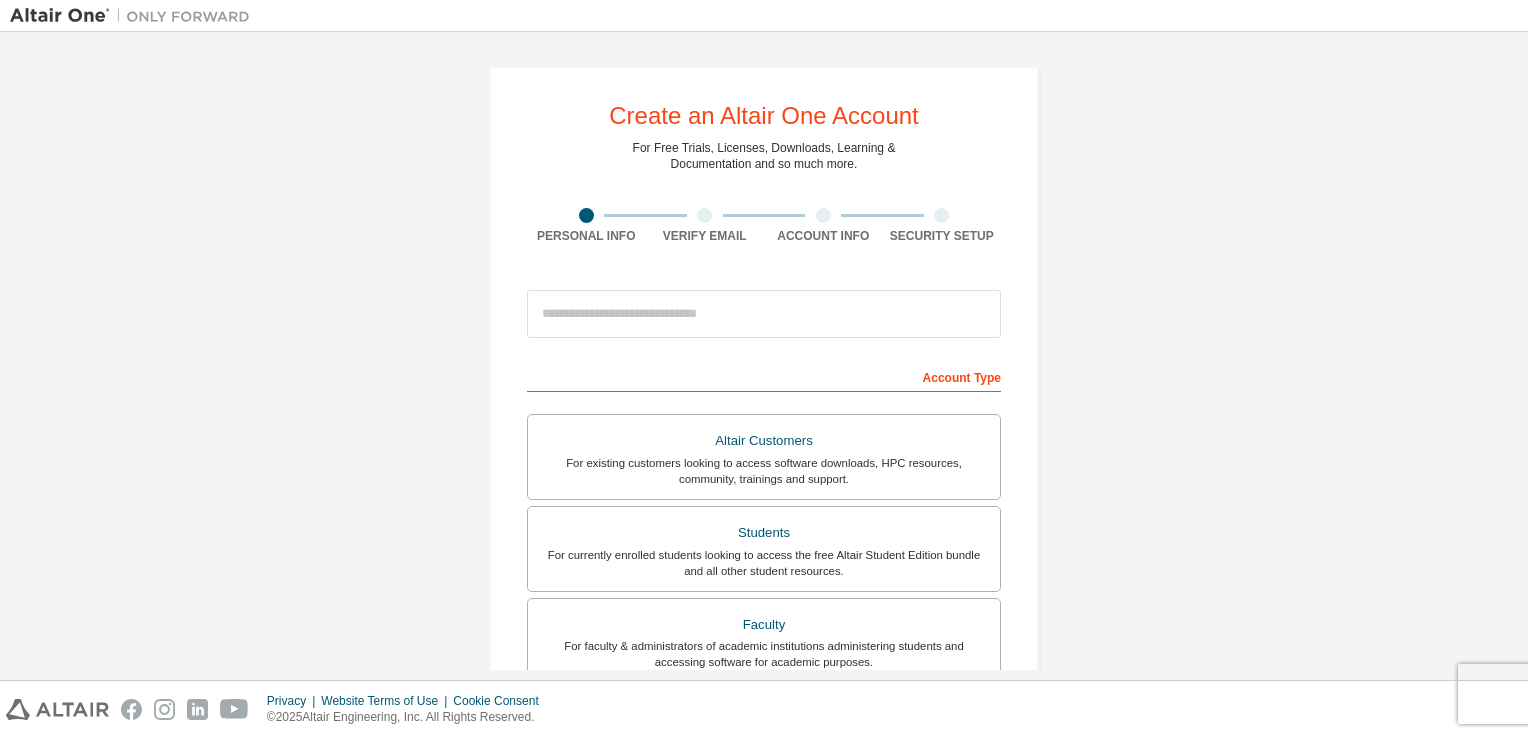 scroll, scrollTop: 0, scrollLeft: 0, axis: both 